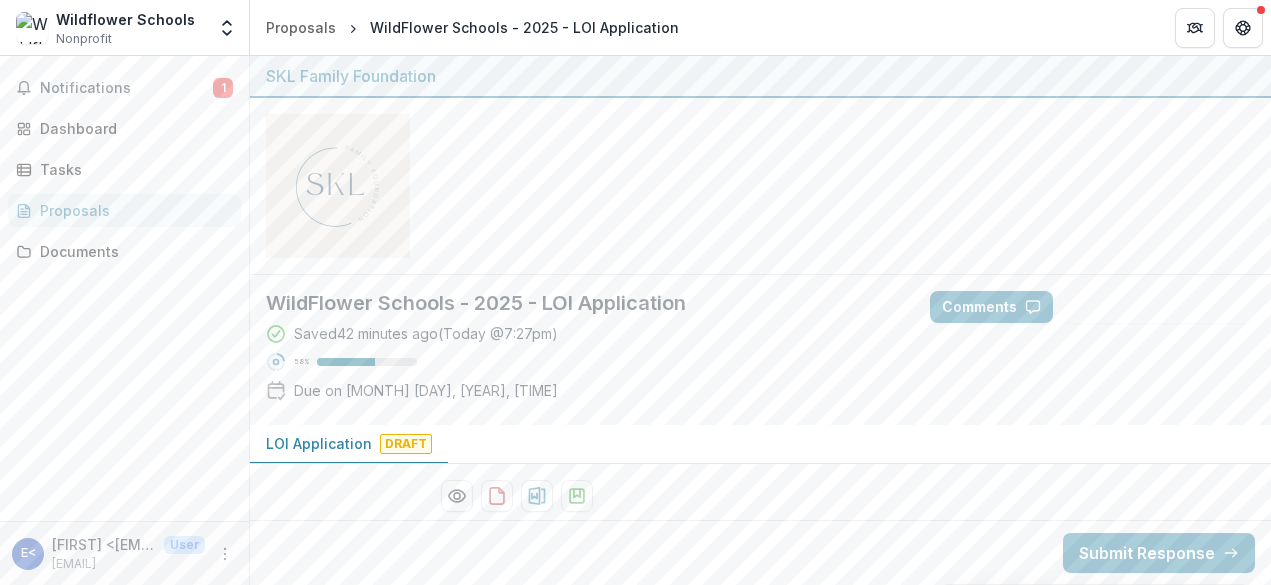 scroll, scrollTop: 0, scrollLeft: 0, axis: both 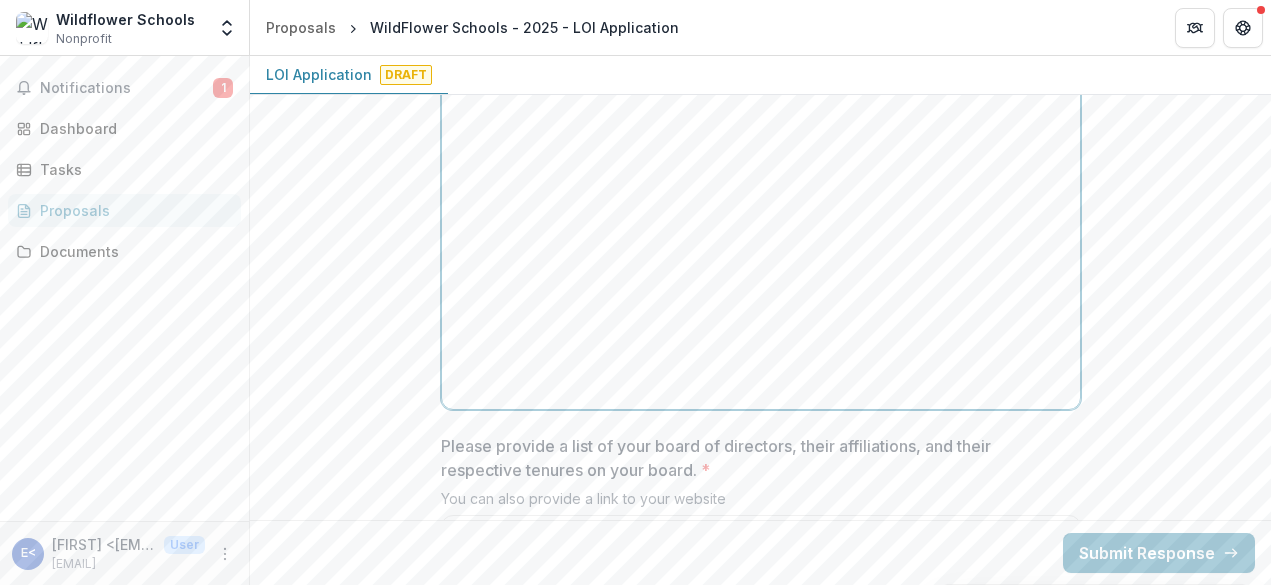 click at bounding box center [761, 251] 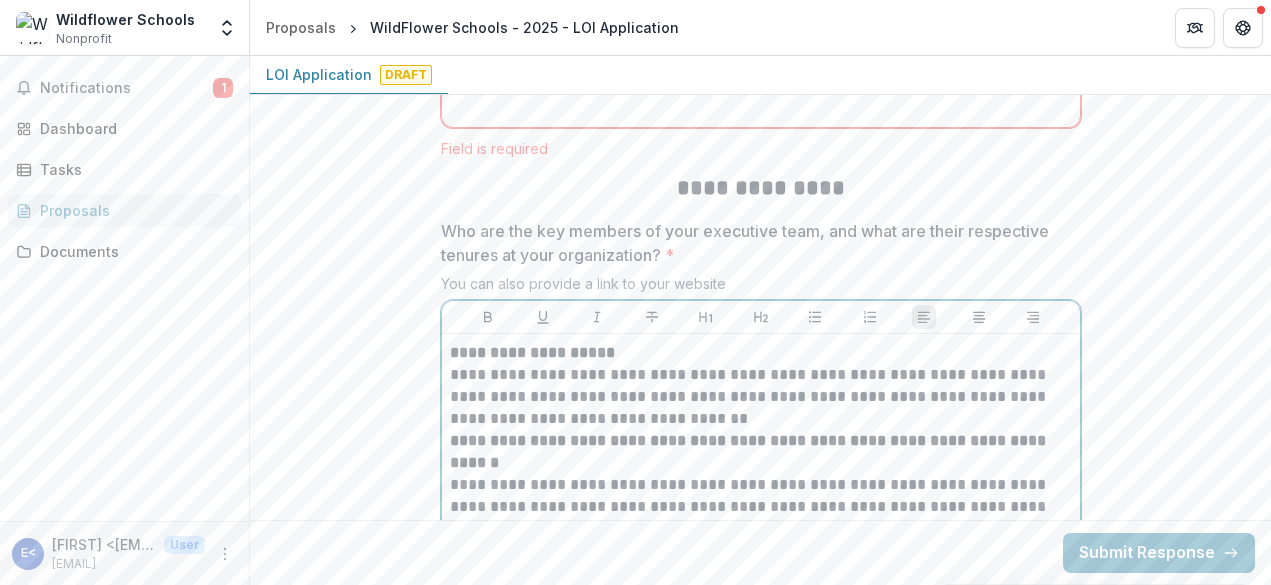 scroll, scrollTop: 4846, scrollLeft: 0, axis: vertical 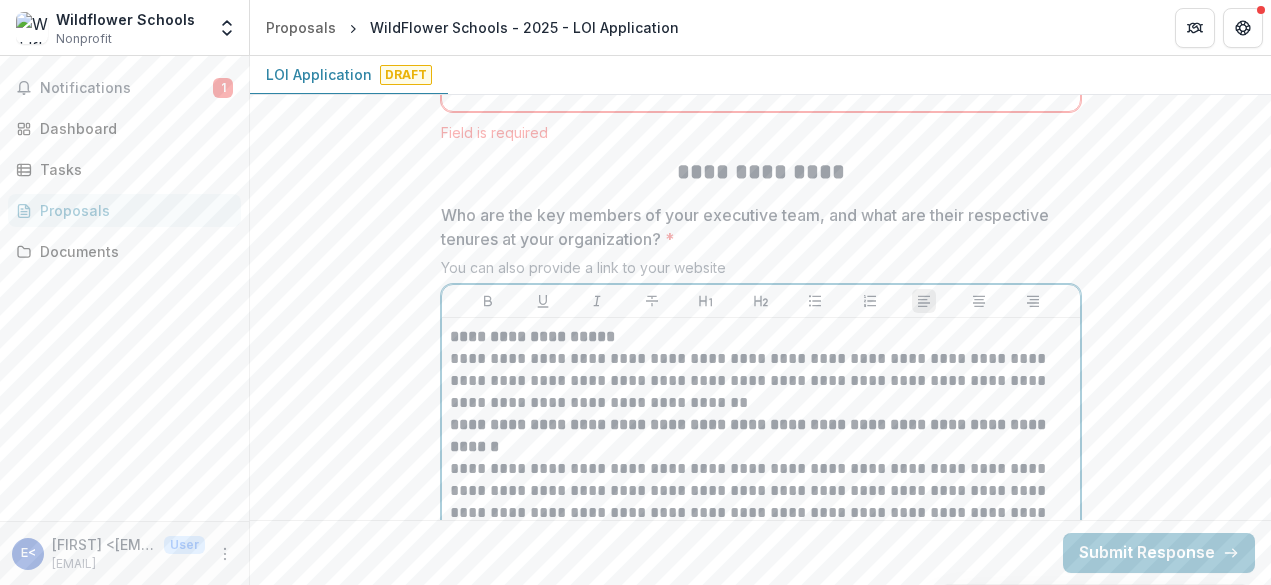 click on "**********" at bounding box center [761, 370] 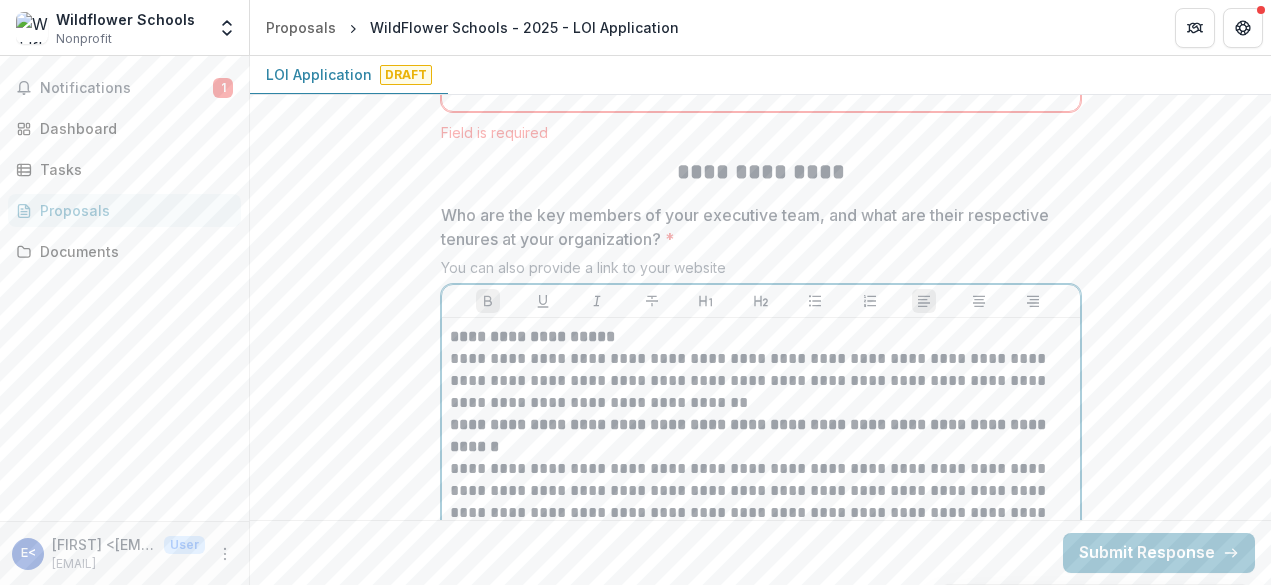 type 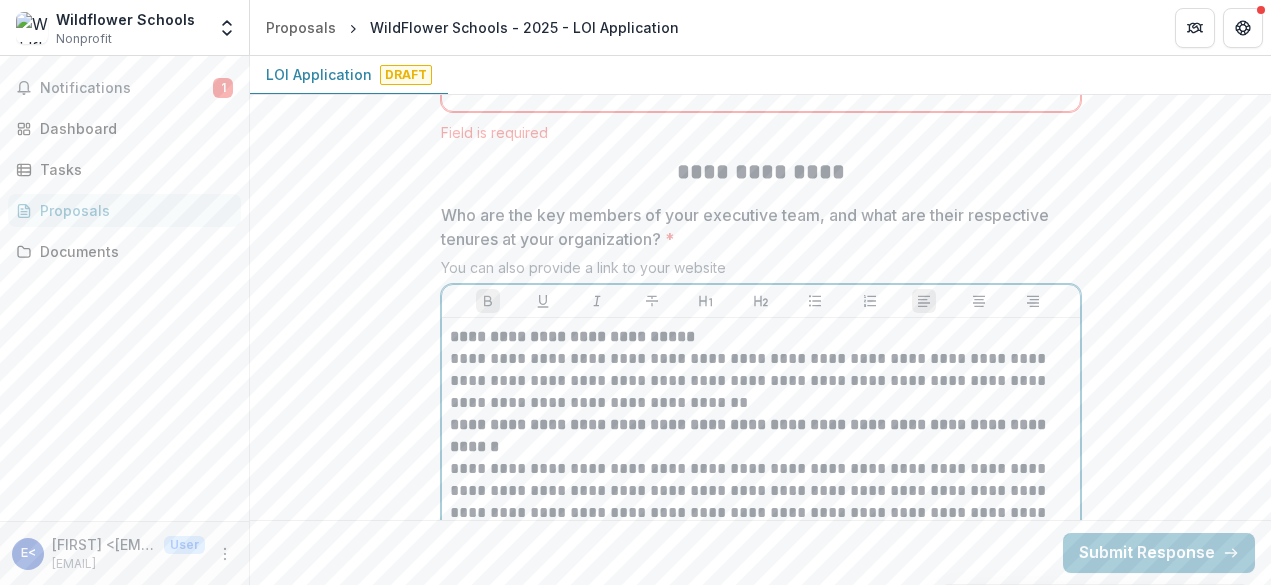 click on "**********" at bounding box center (761, 370) 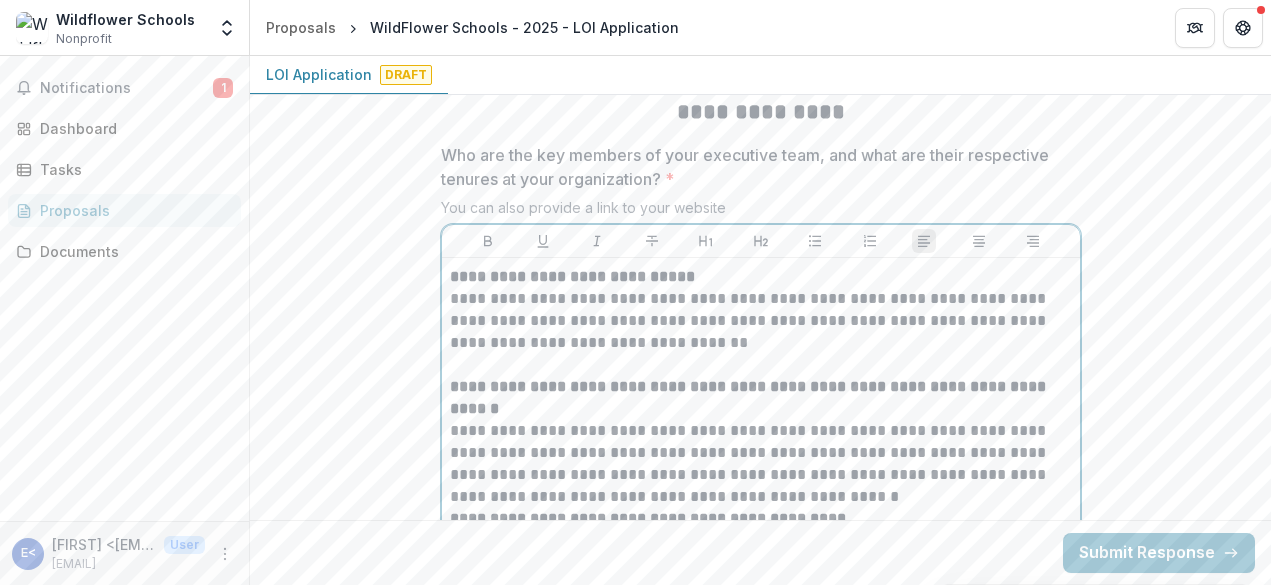 scroll, scrollTop: 4921, scrollLeft: 0, axis: vertical 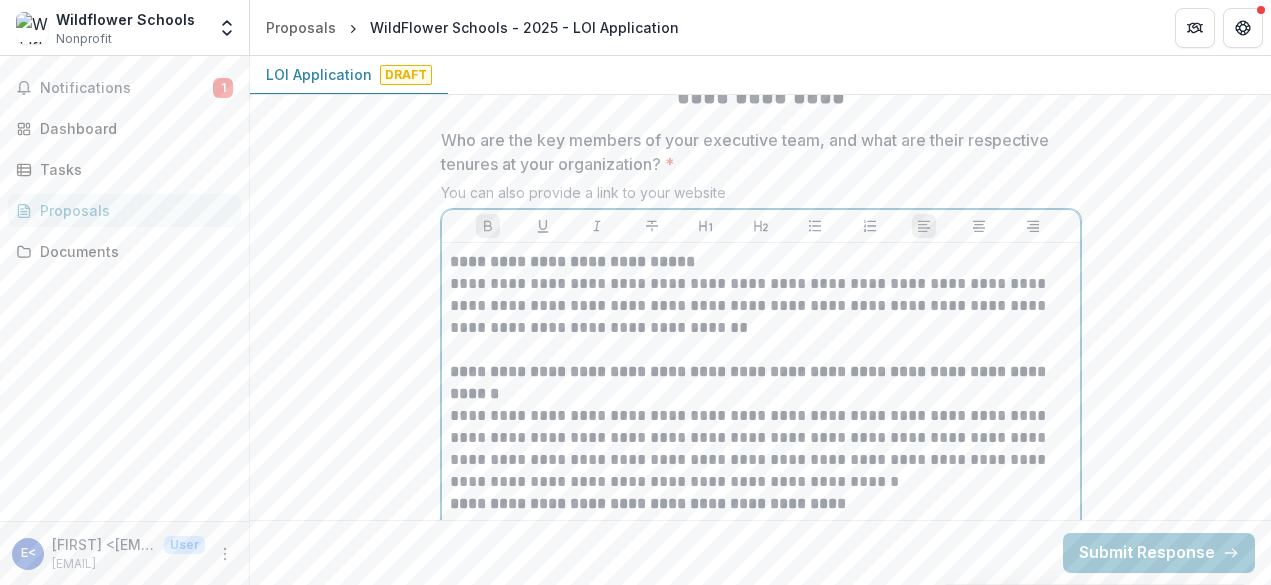click on "**********" at bounding box center [761, 427] 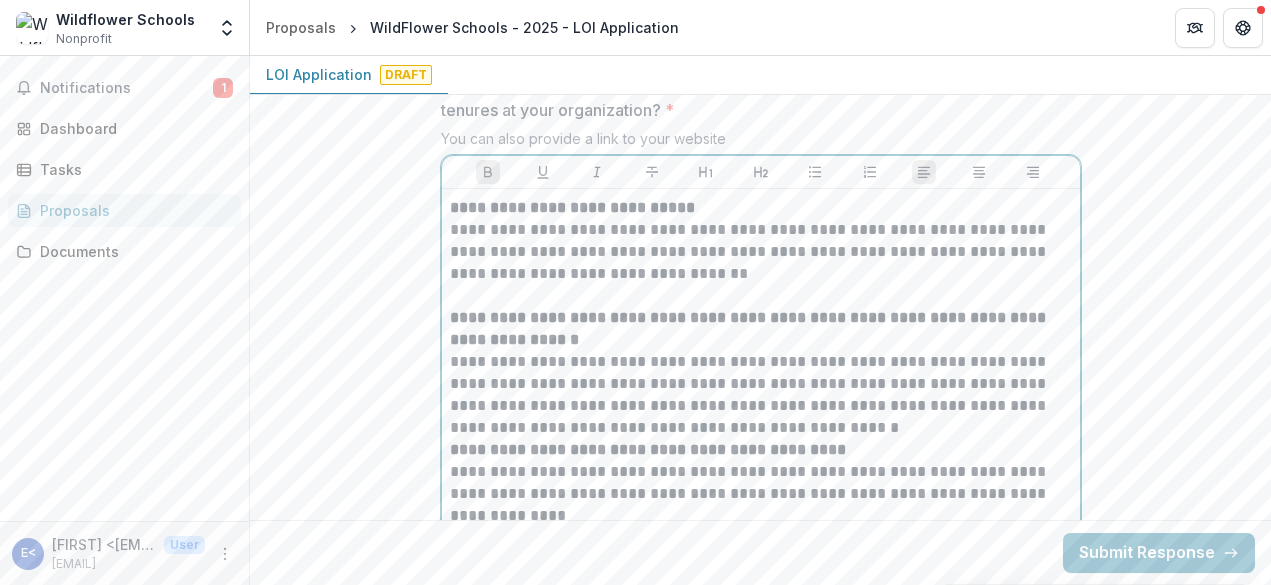 scroll, scrollTop: 4992, scrollLeft: 0, axis: vertical 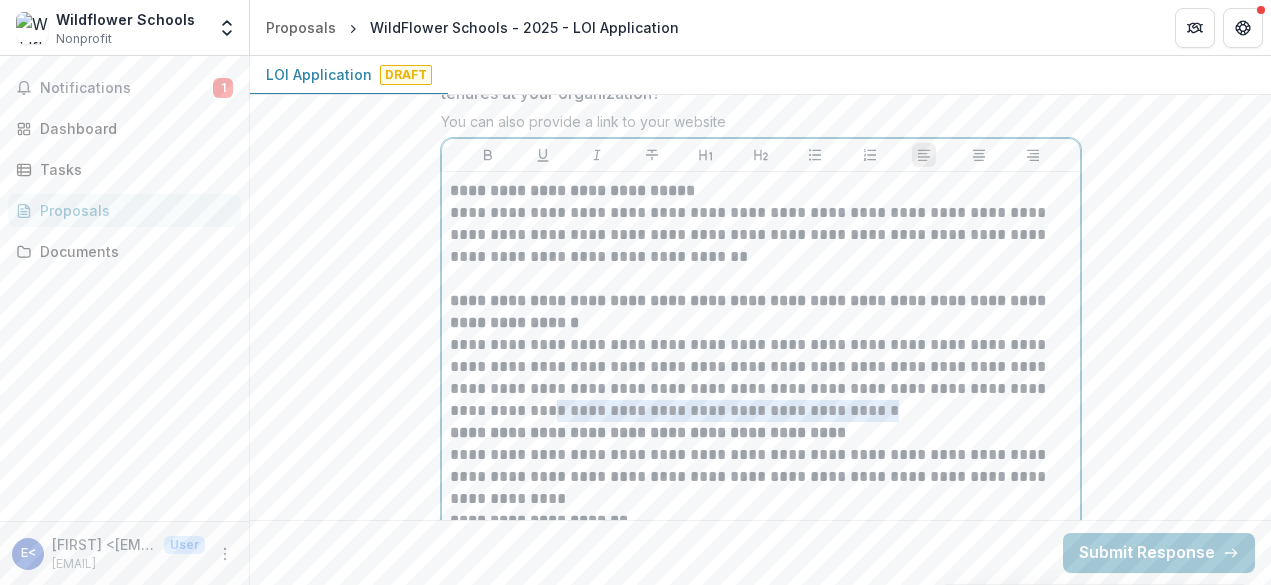 drag, startPoint x: 975, startPoint y: 414, endPoint x: 620, endPoint y: 412, distance: 355.00565 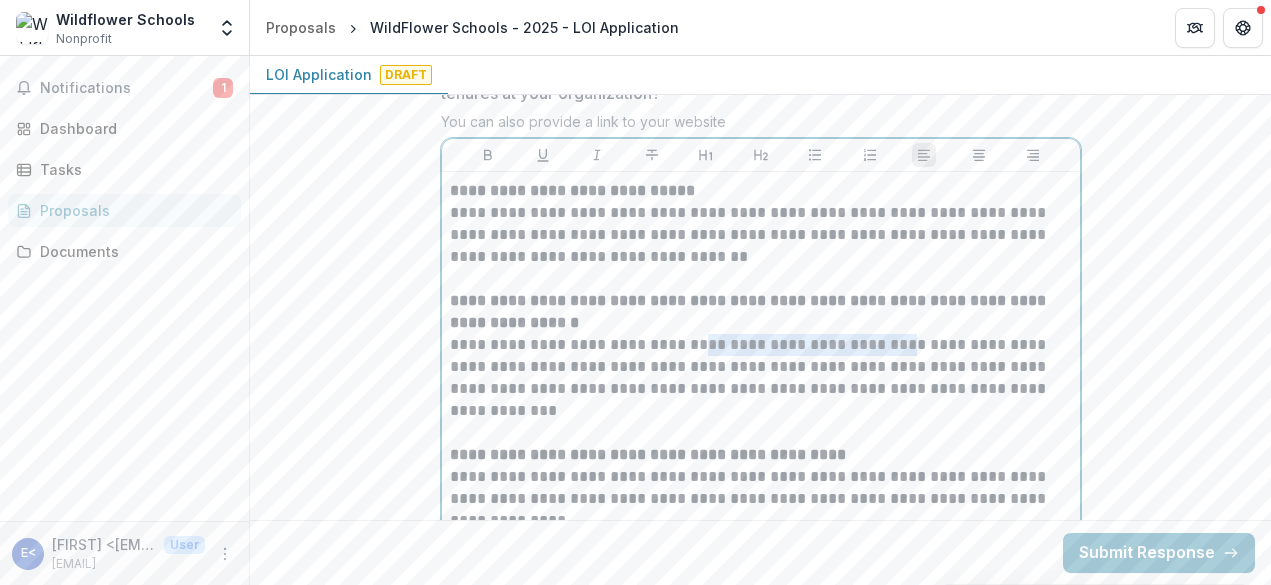 drag, startPoint x: 691, startPoint y: 345, endPoint x: 891, endPoint y: 347, distance: 200.01 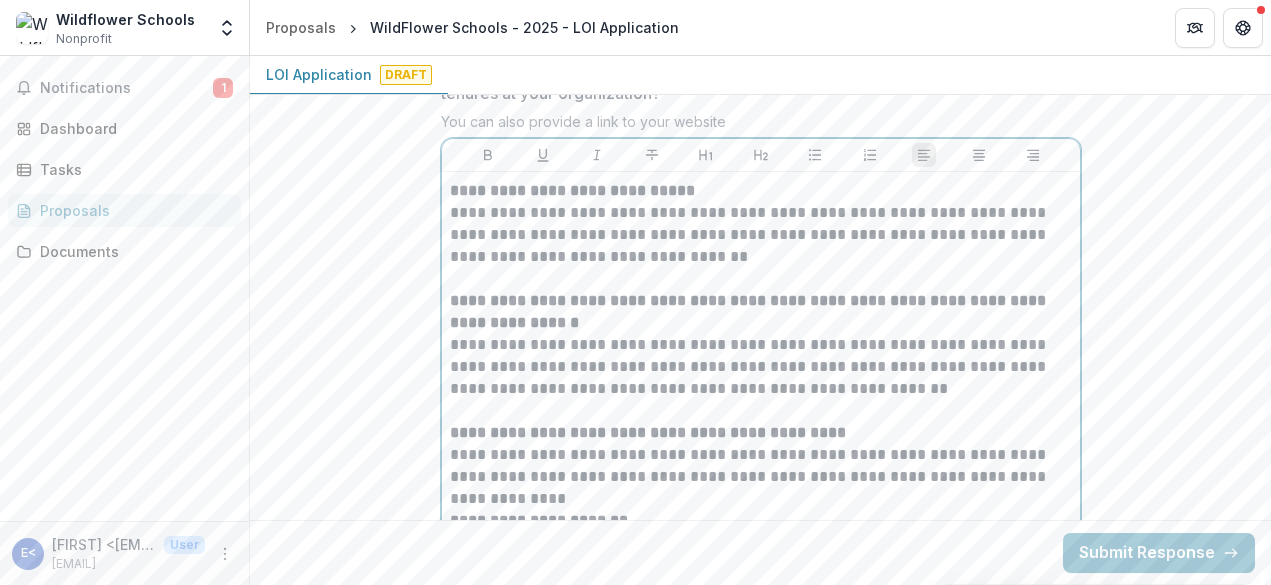 scroll, scrollTop: 5005, scrollLeft: 0, axis: vertical 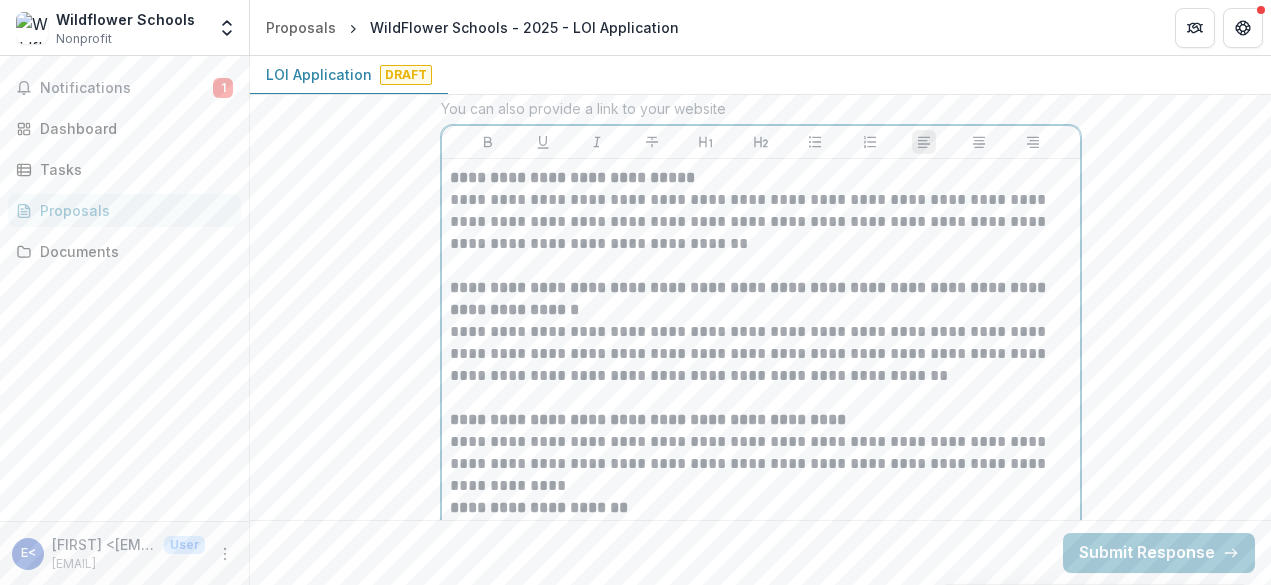 click on "**********" at bounding box center [761, 222] 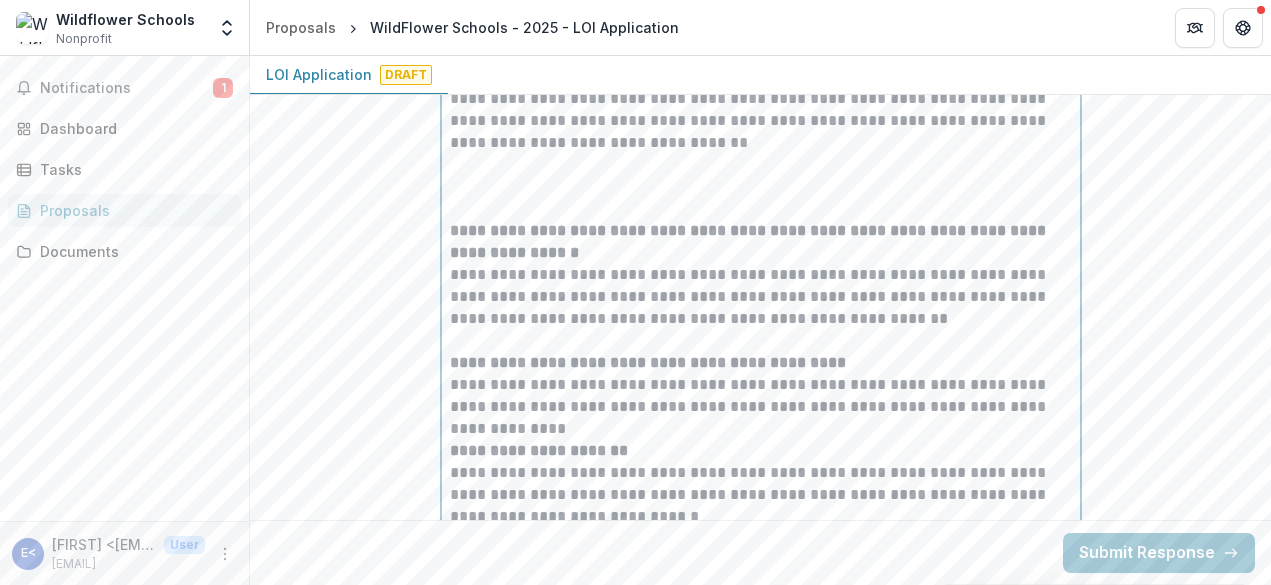 scroll, scrollTop: 5099, scrollLeft: 0, axis: vertical 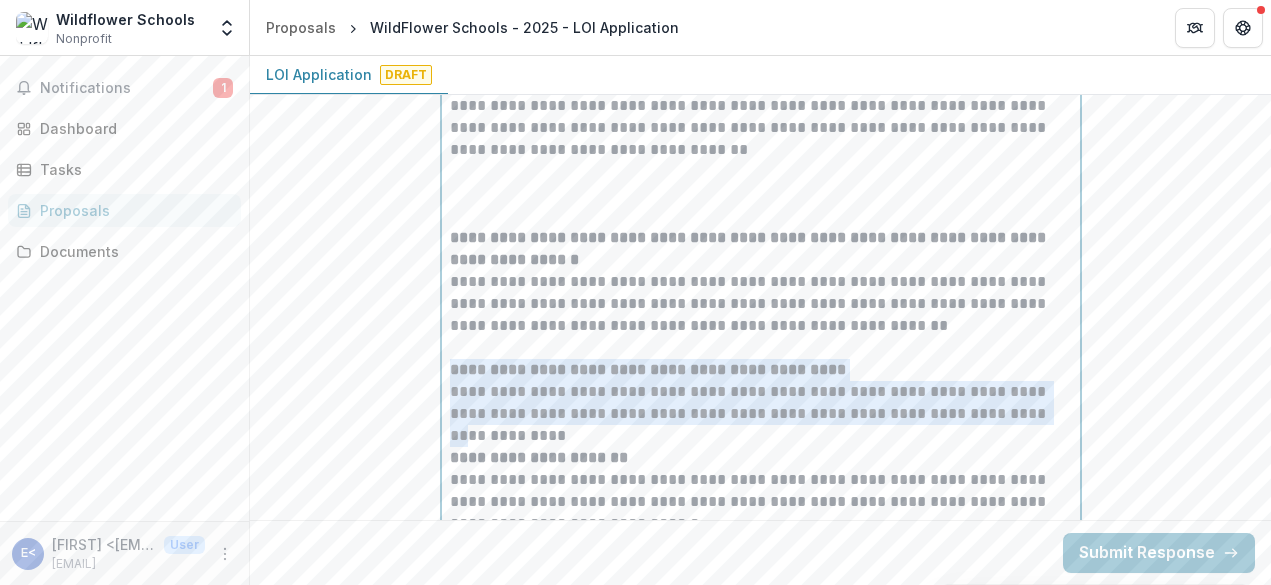 drag, startPoint x: 1057, startPoint y: 417, endPoint x: 438, endPoint y: 366, distance: 621.0974 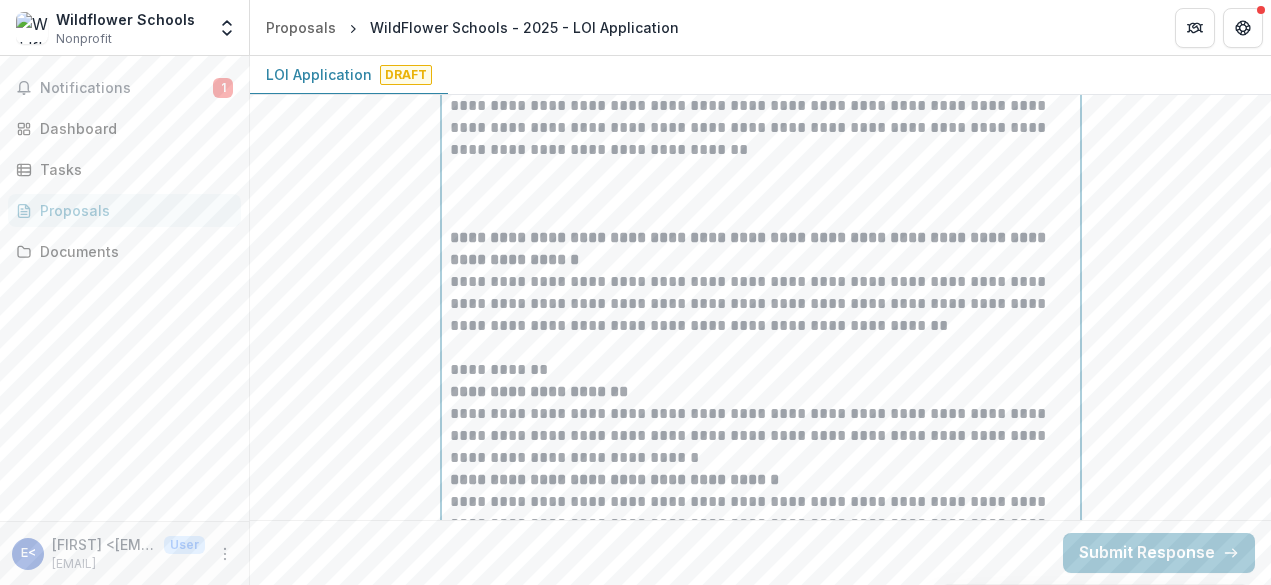 click on "**********" at bounding box center (761, 150) 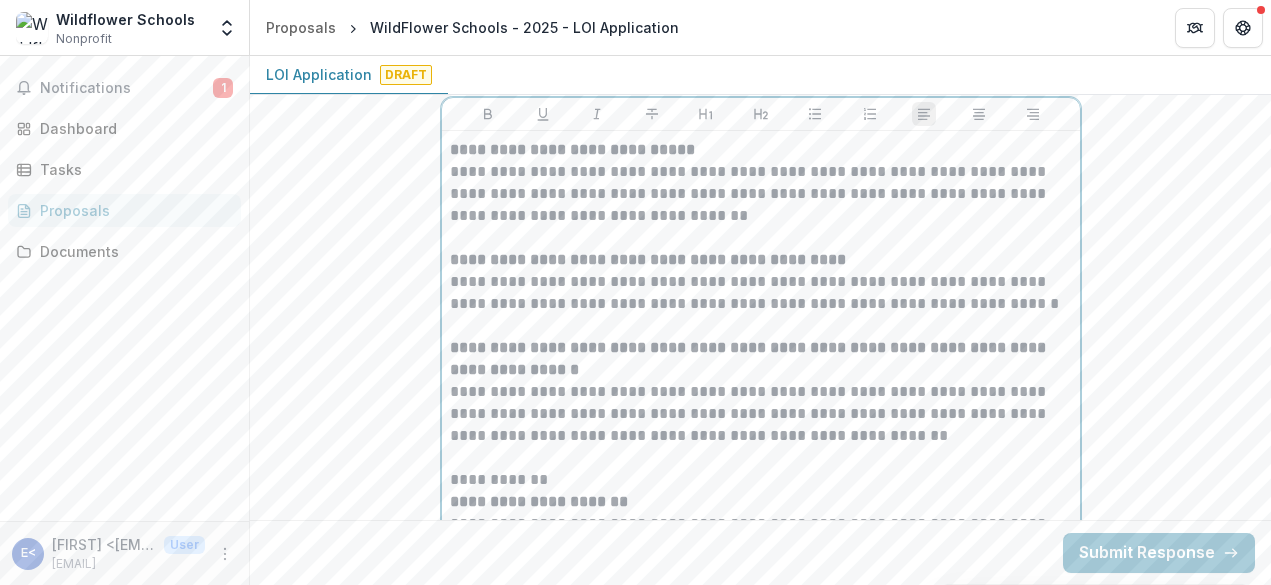 scroll, scrollTop: 5029, scrollLeft: 0, axis: vertical 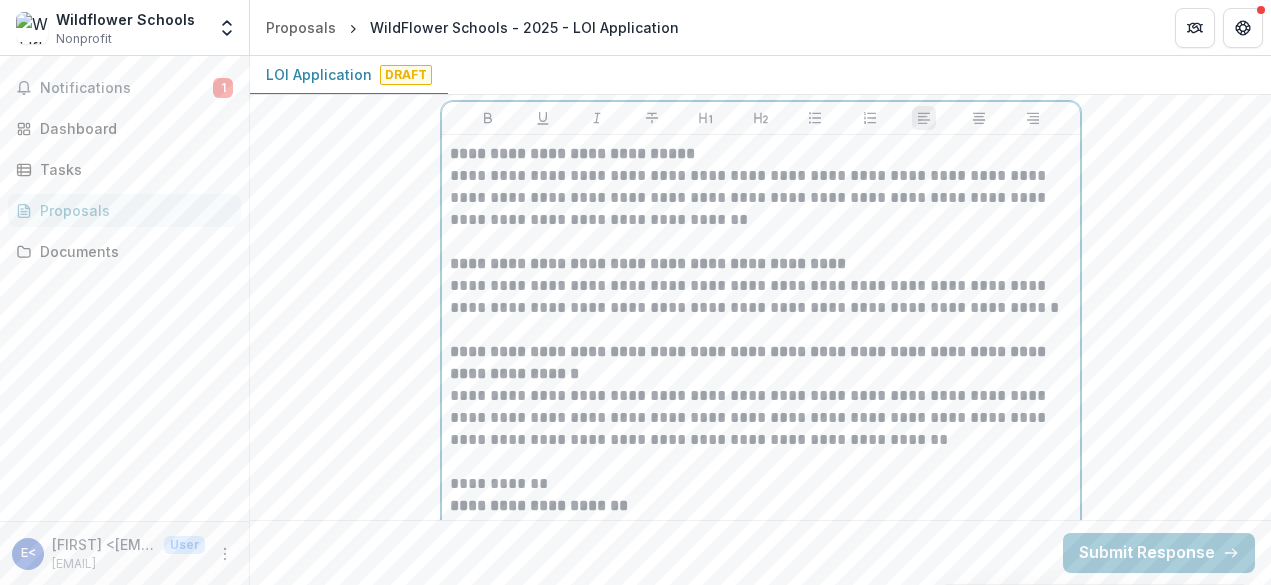 click on "**********" at bounding box center (761, 242) 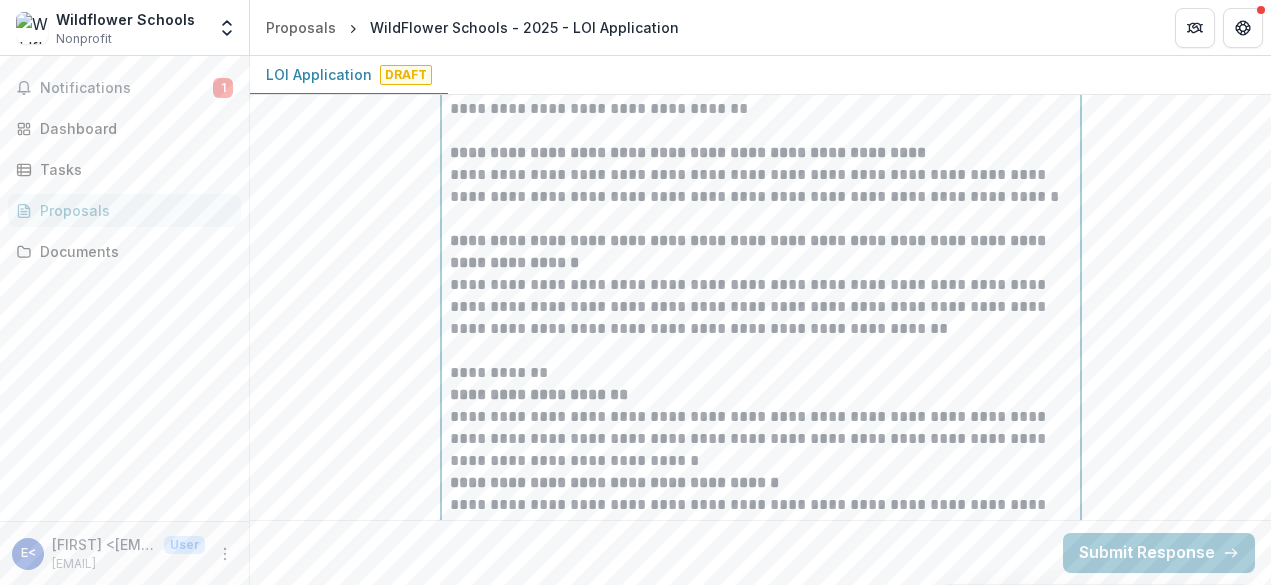 scroll, scrollTop: 5153, scrollLeft: 0, axis: vertical 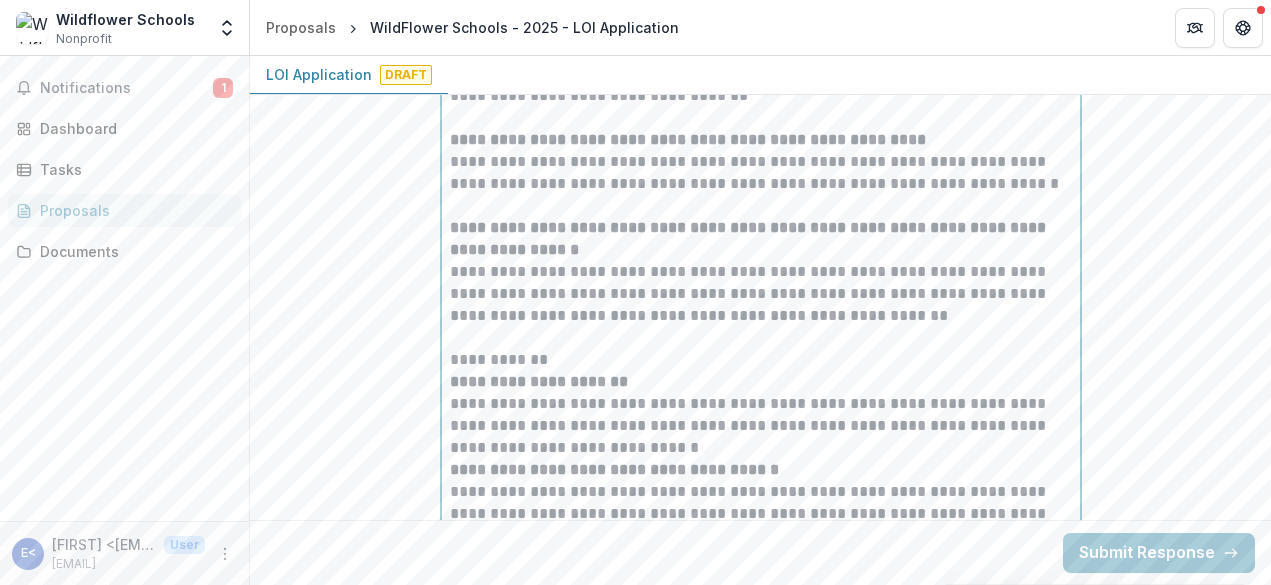 click on "**********" at bounding box center [761, 283] 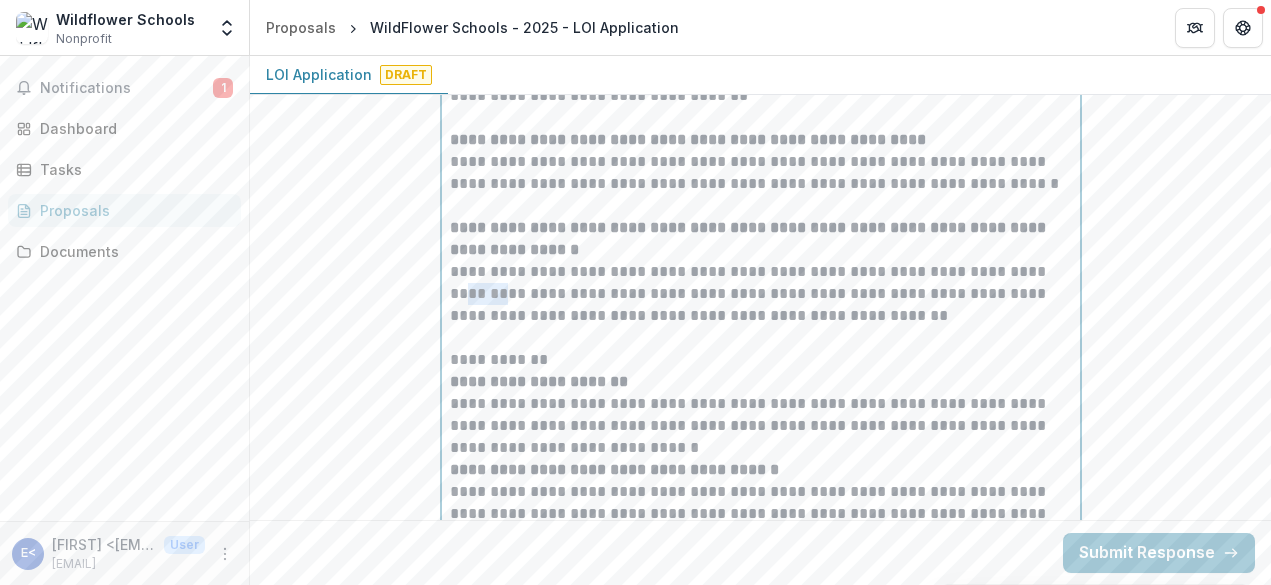 click on "**********" at bounding box center [761, 283] 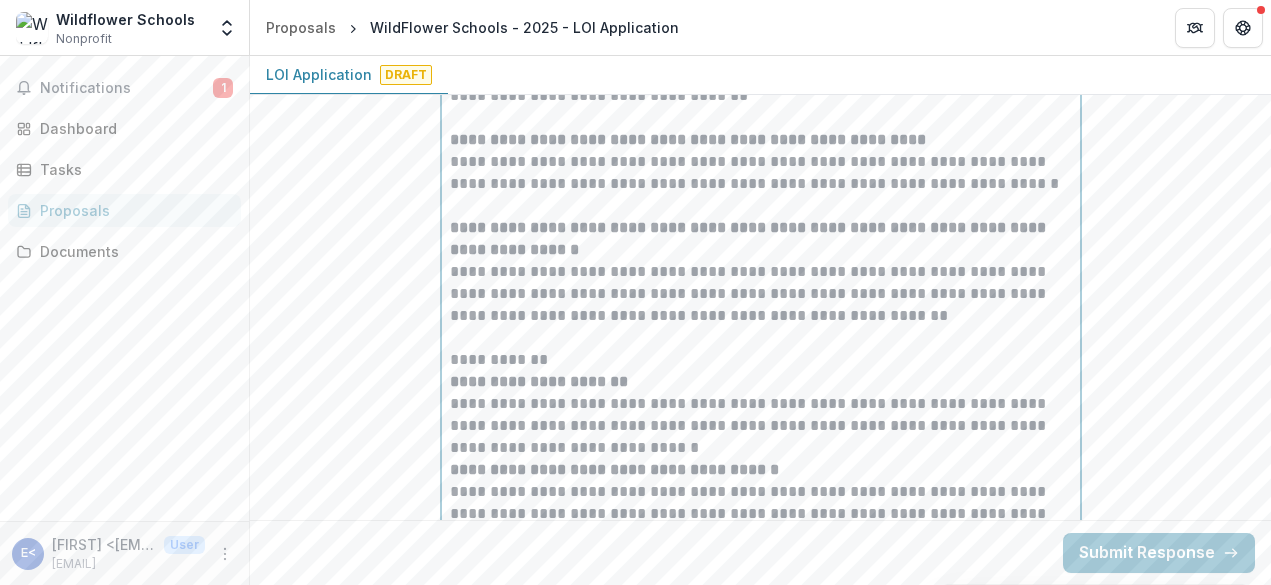 click on "**********" at bounding box center [761, 283] 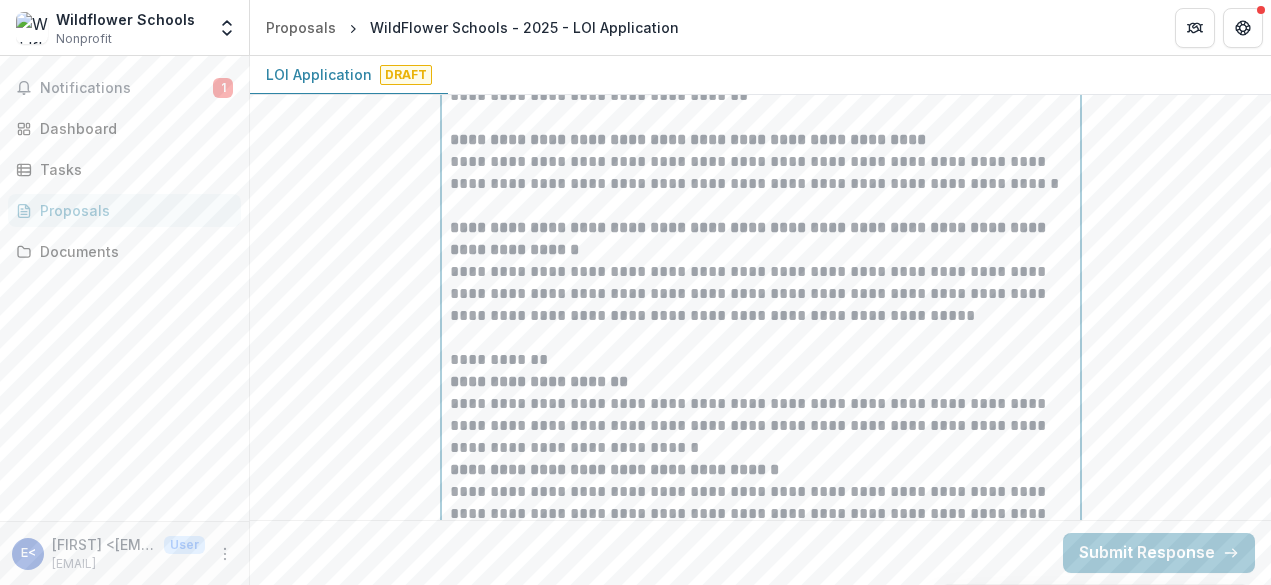 click on "**********" at bounding box center [761, 283] 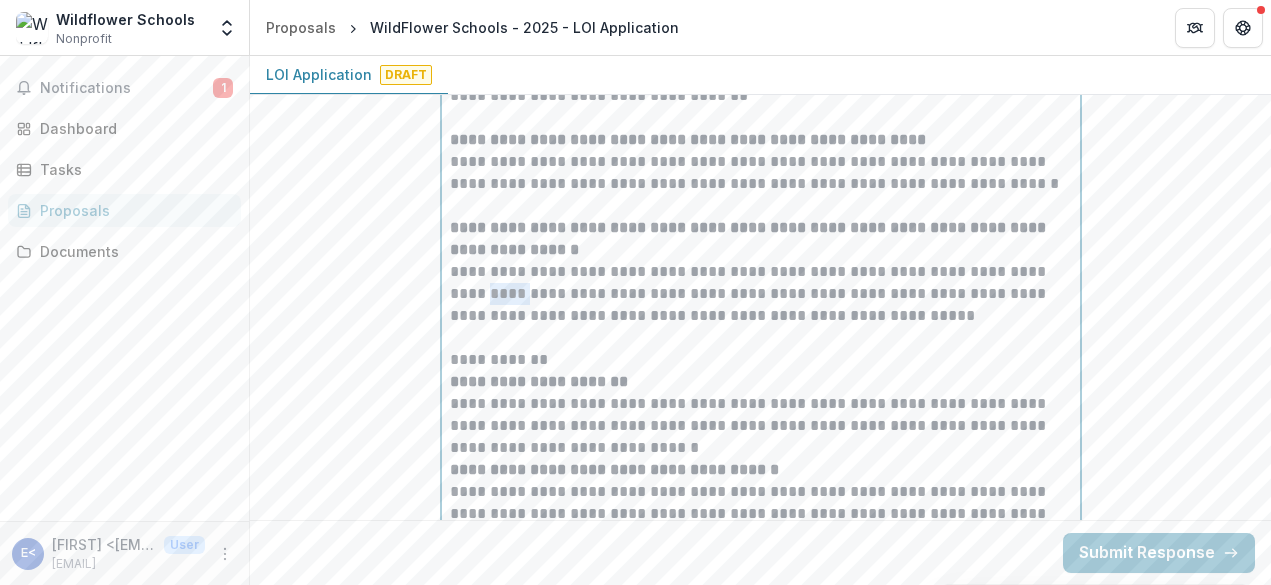 click on "**********" at bounding box center (761, 283) 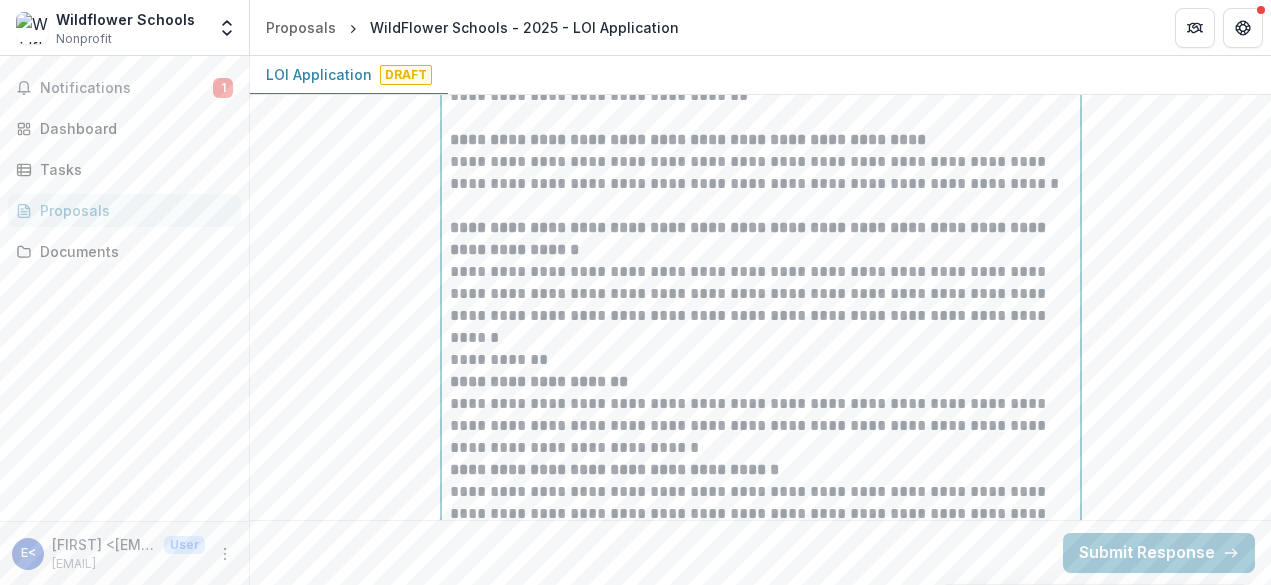 scroll, scrollTop: 5170, scrollLeft: 0, axis: vertical 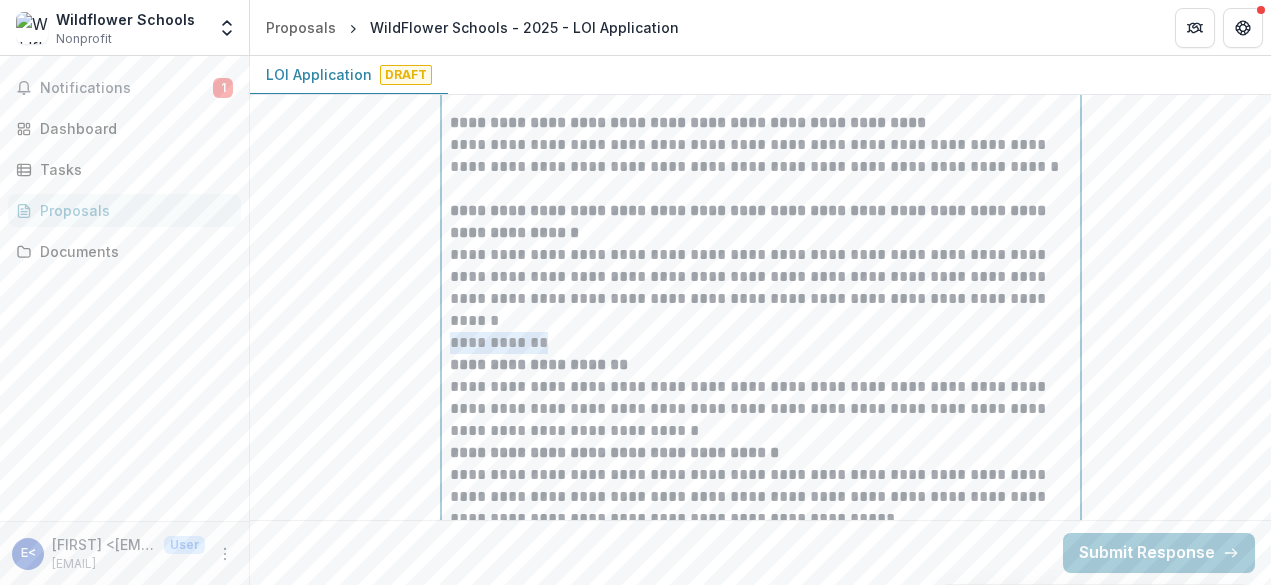 drag, startPoint x: 568, startPoint y: 348, endPoint x: 443, endPoint y: 344, distance: 125.06398 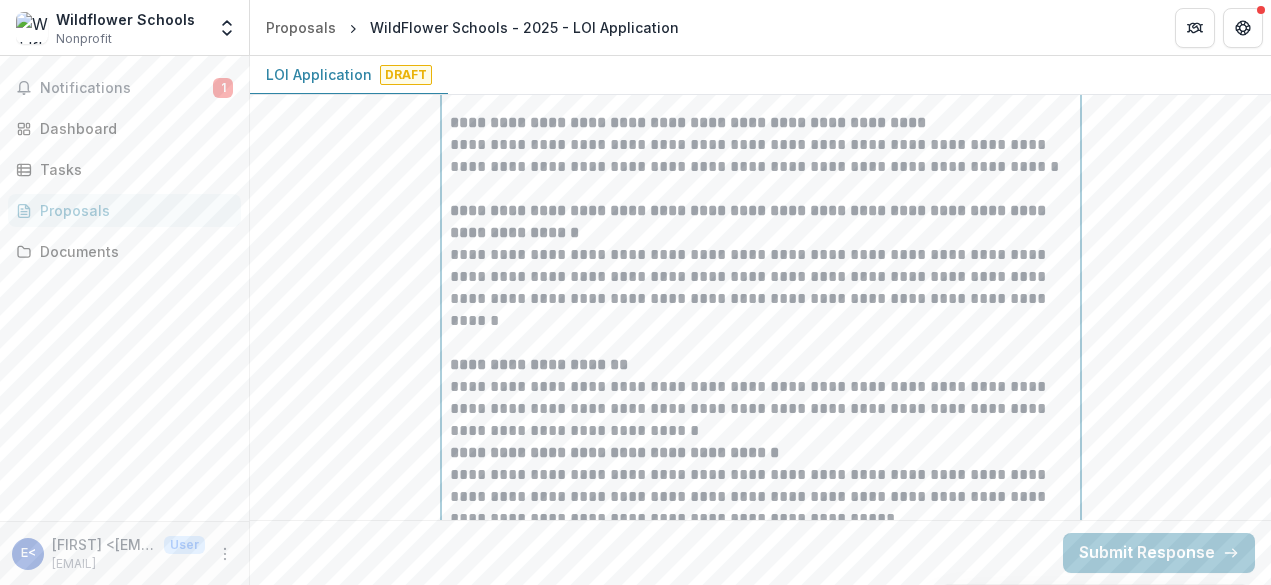 click on "**********" at bounding box center (761, 101) 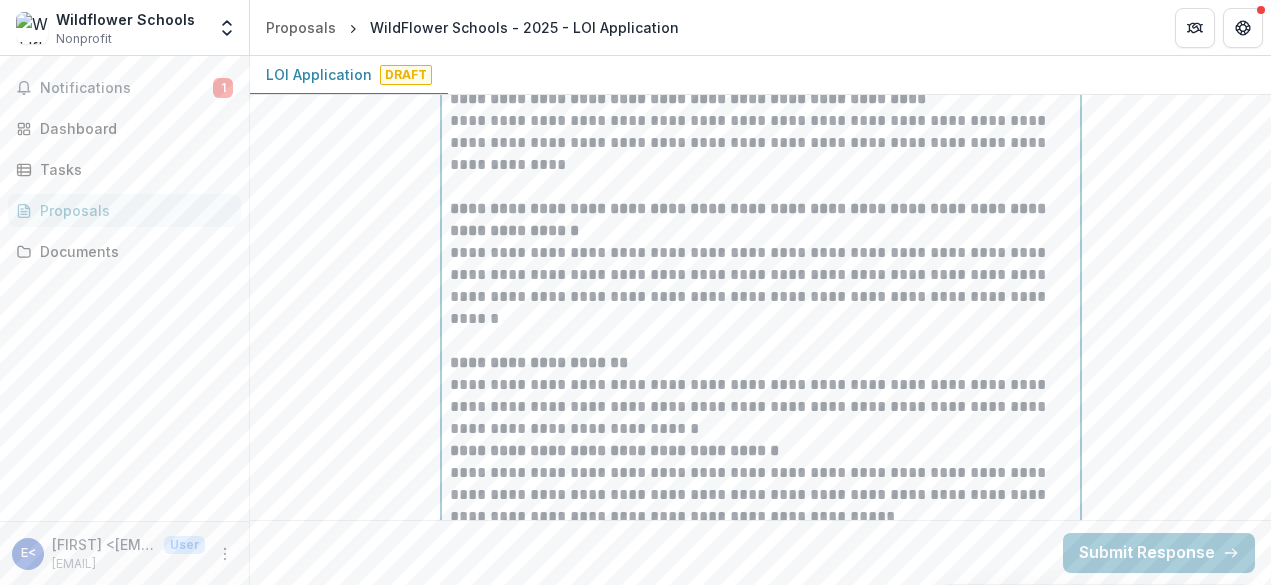scroll, scrollTop: 5207, scrollLeft: 0, axis: vertical 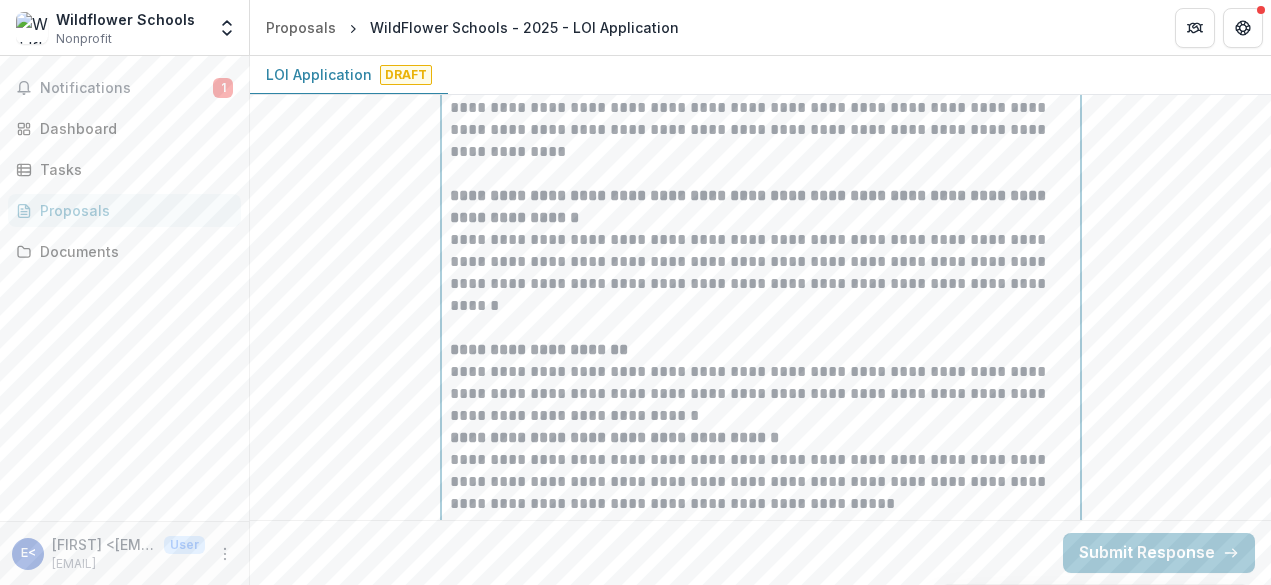 click at bounding box center [761, 328] 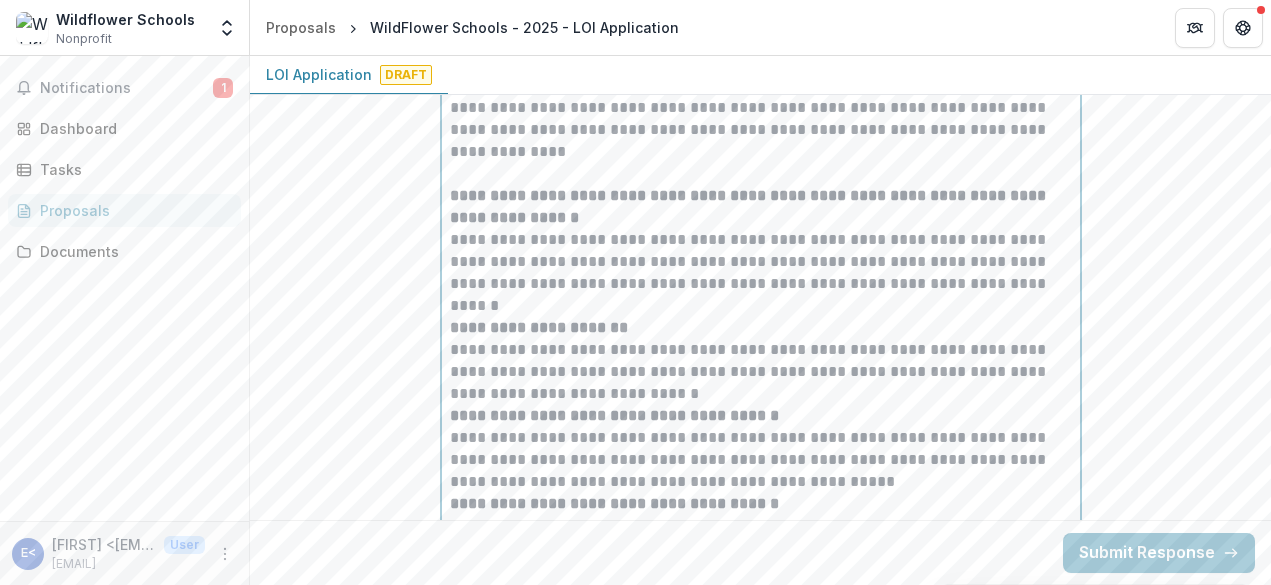 click on "**********" at bounding box center (761, 361) 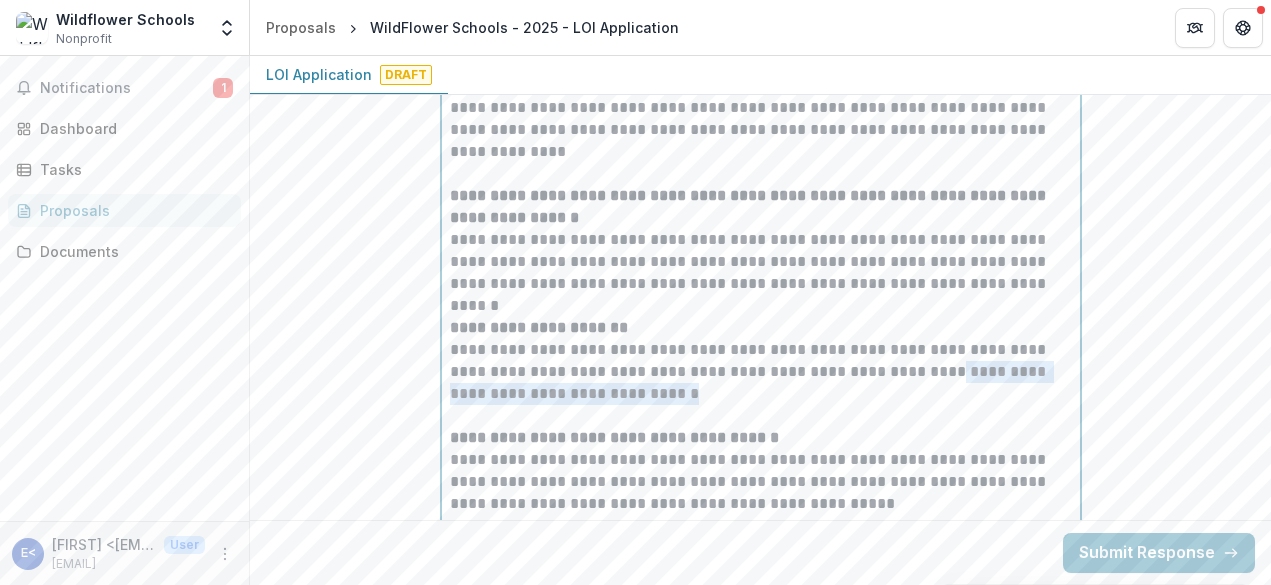 drag, startPoint x: 927, startPoint y: 369, endPoint x: 927, endPoint y: 384, distance: 15 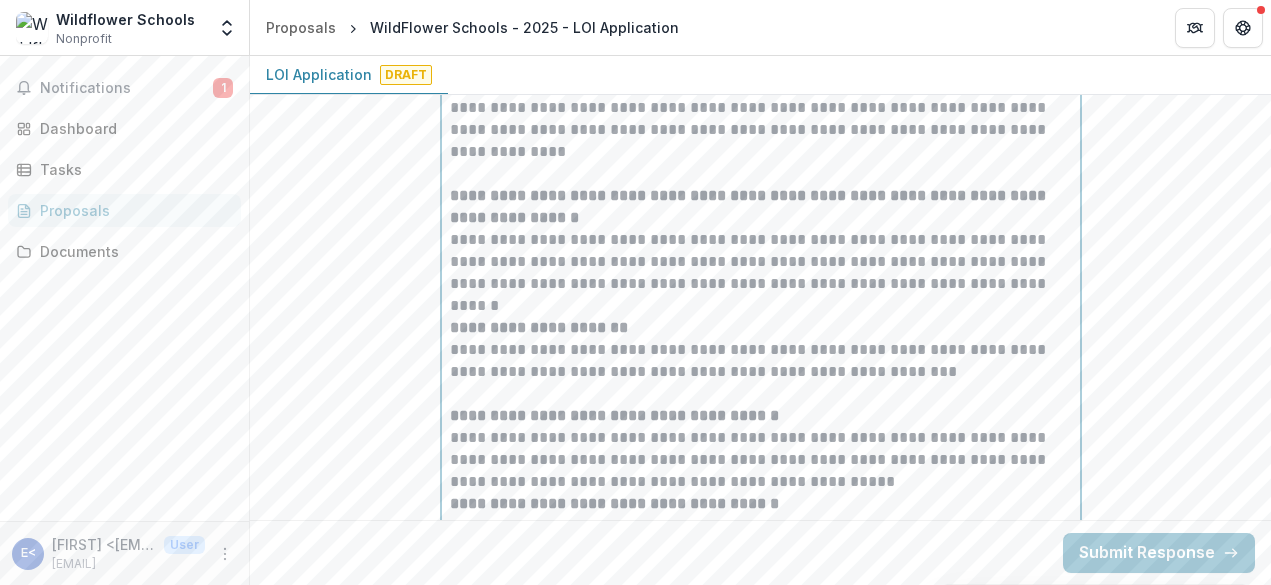 click on "**********" at bounding box center [761, 361] 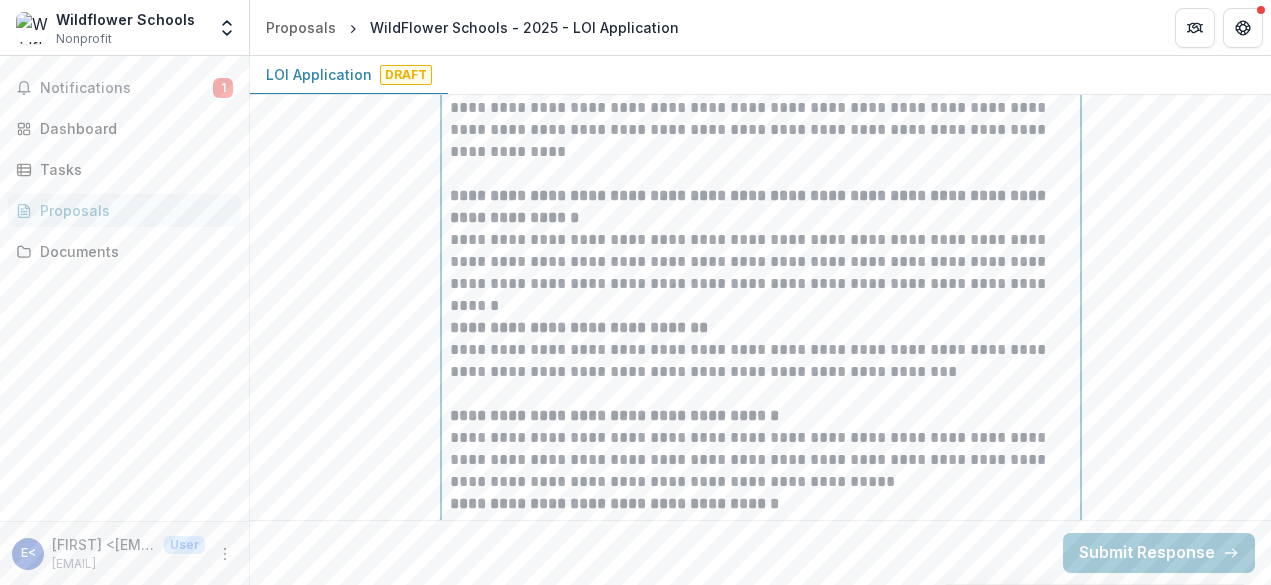 scroll, scrollTop: 5238, scrollLeft: 0, axis: vertical 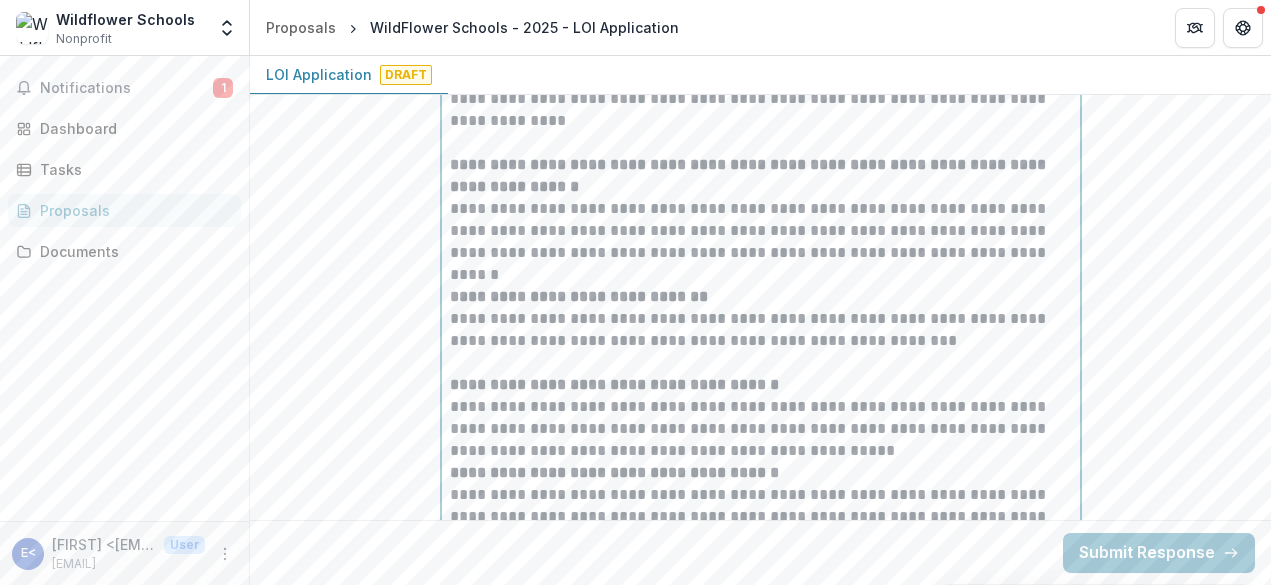 click on "**********" at bounding box center [761, 418] 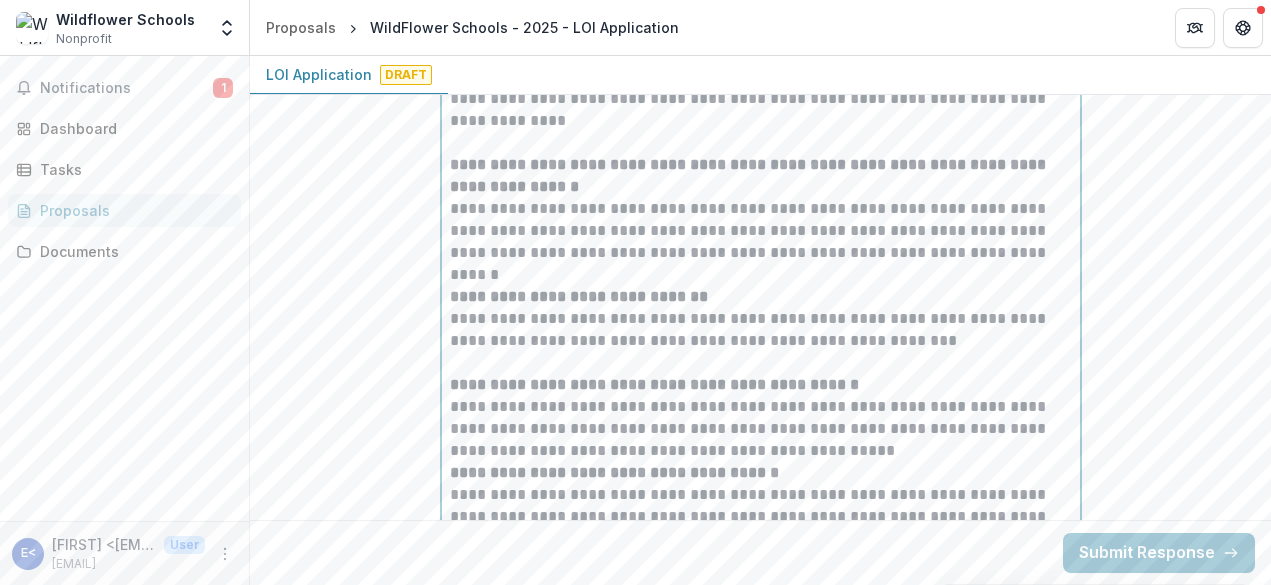 click on "**********" at bounding box center [761, 418] 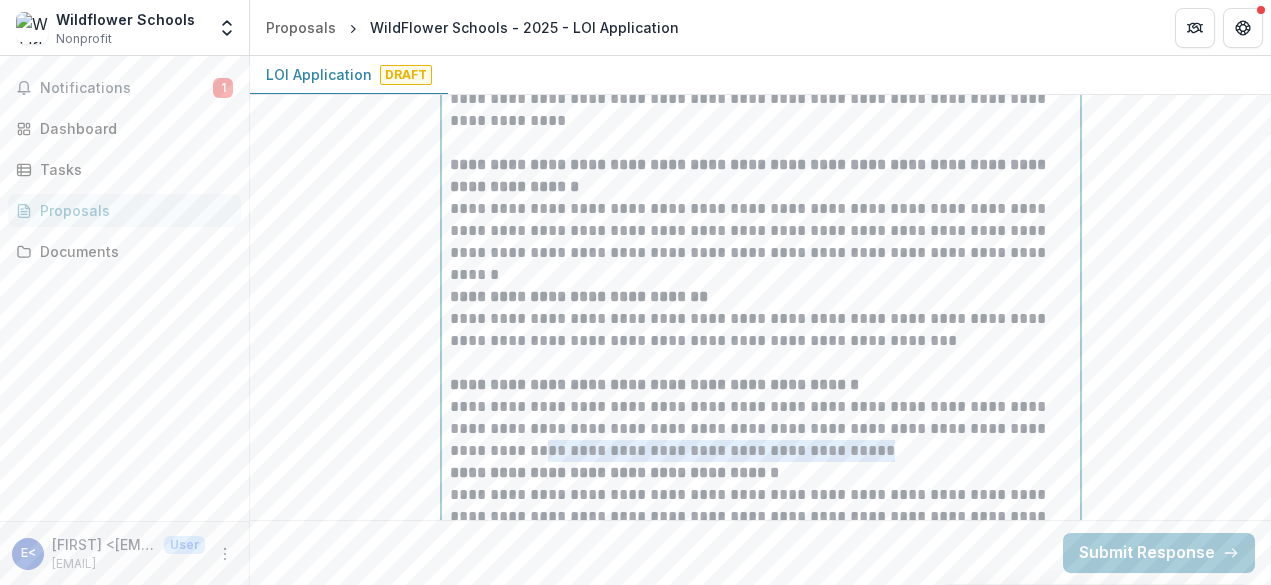 drag, startPoint x: 507, startPoint y: 453, endPoint x: 887, endPoint y: 439, distance: 380.2578 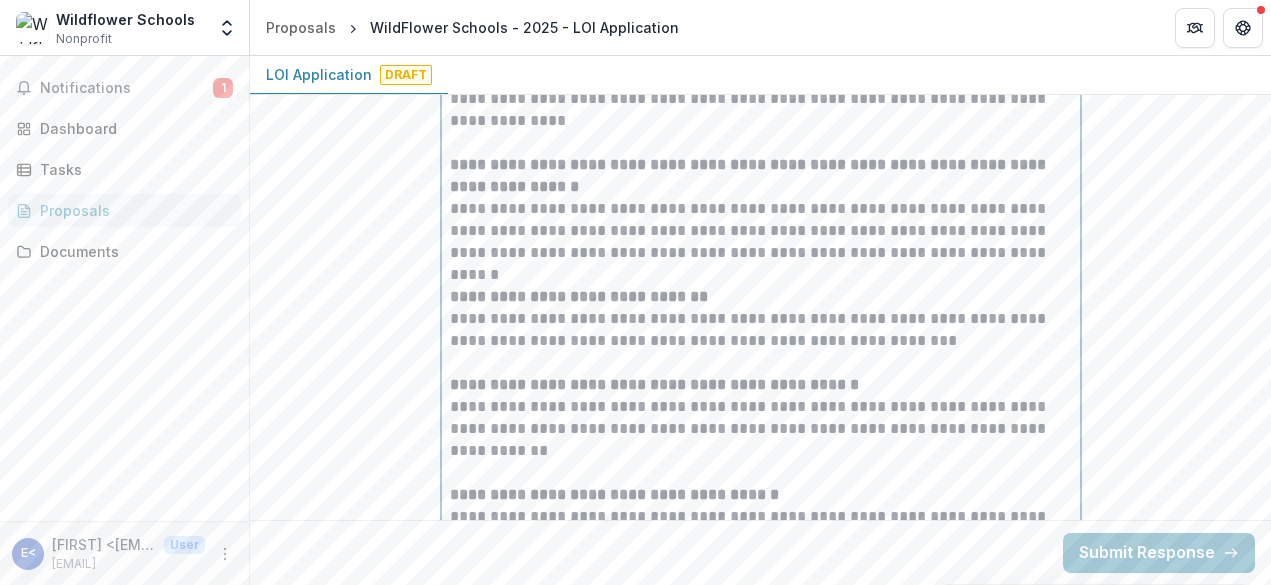 click on "**********" at bounding box center (761, 517) 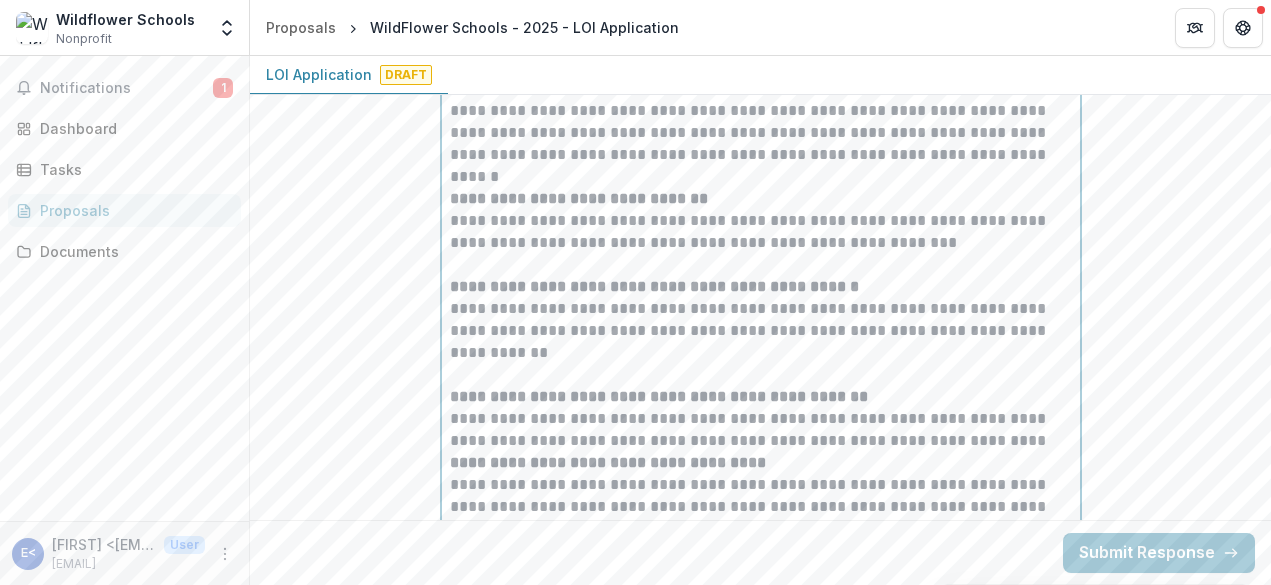 scroll, scrollTop: 5338, scrollLeft: 0, axis: vertical 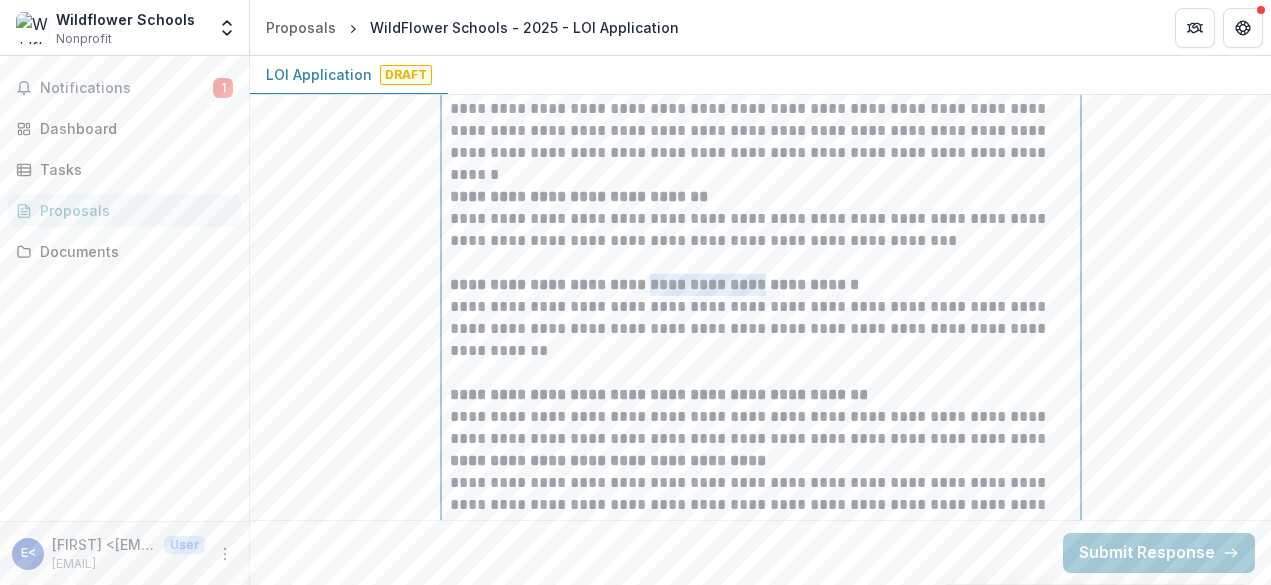 drag, startPoint x: 643, startPoint y: 287, endPoint x: 746, endPoint y: 286, distance: 103.00485 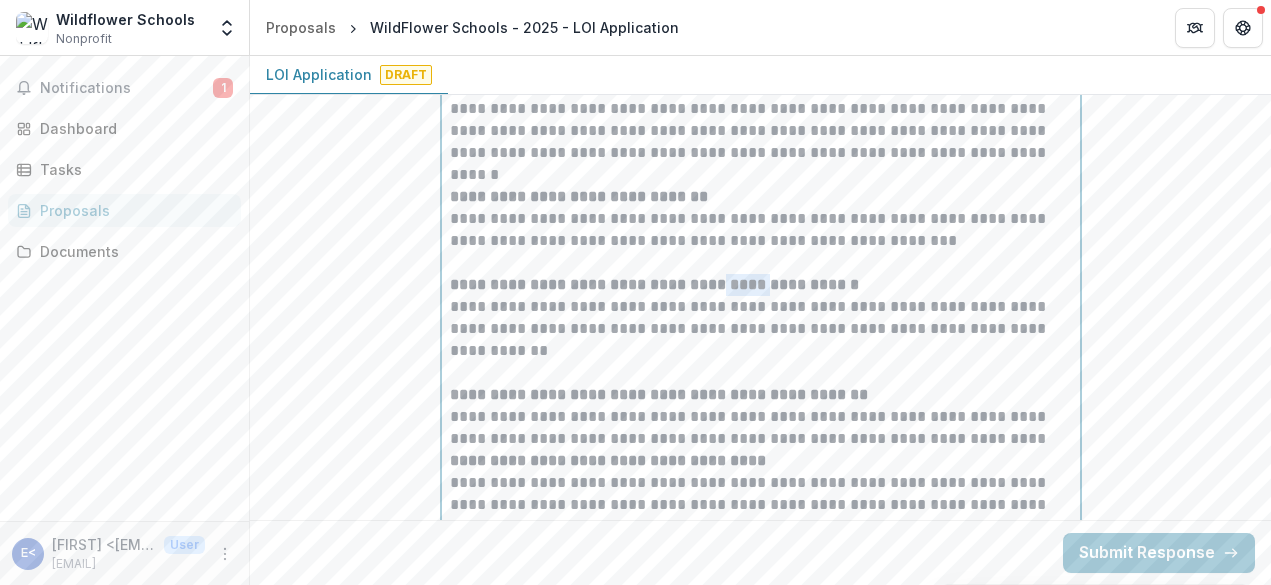 click on "**********" at bounding box center [654, 284] 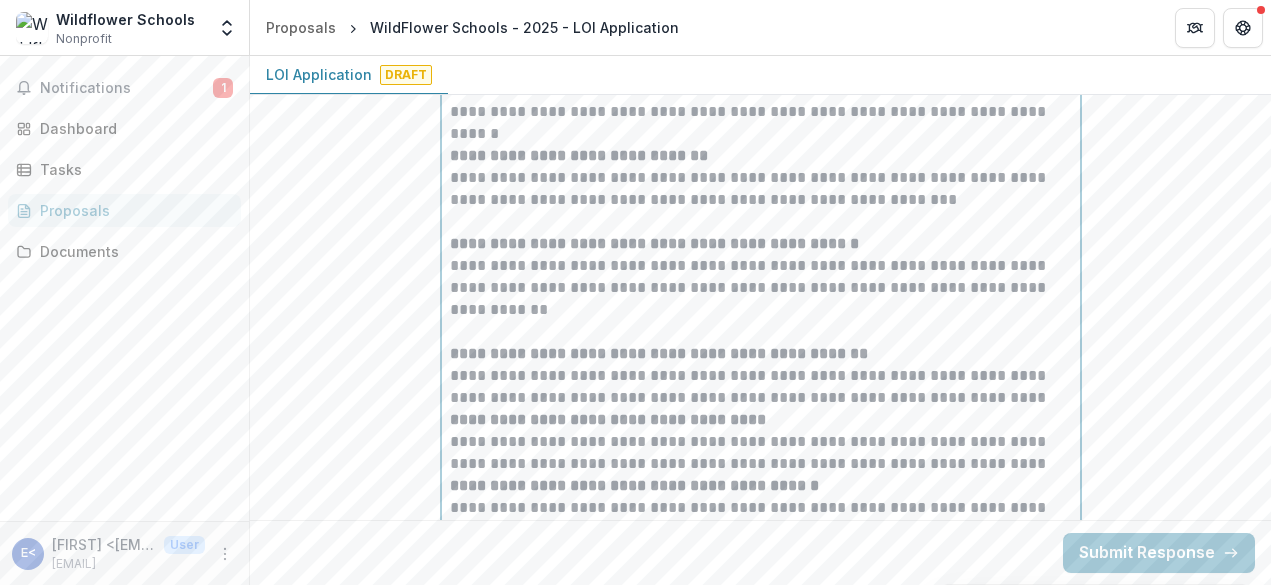 scroll, scrollTop: 5382, scrollLeft: 0, axis: vertical 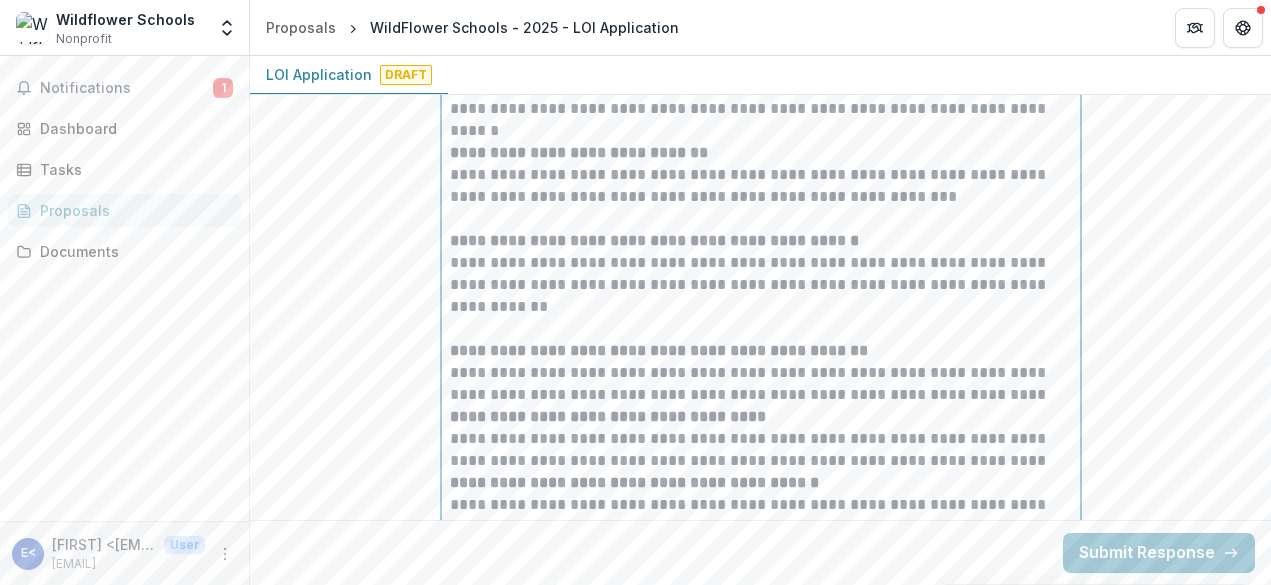 click on "**********" at bounding box center (761, 373) 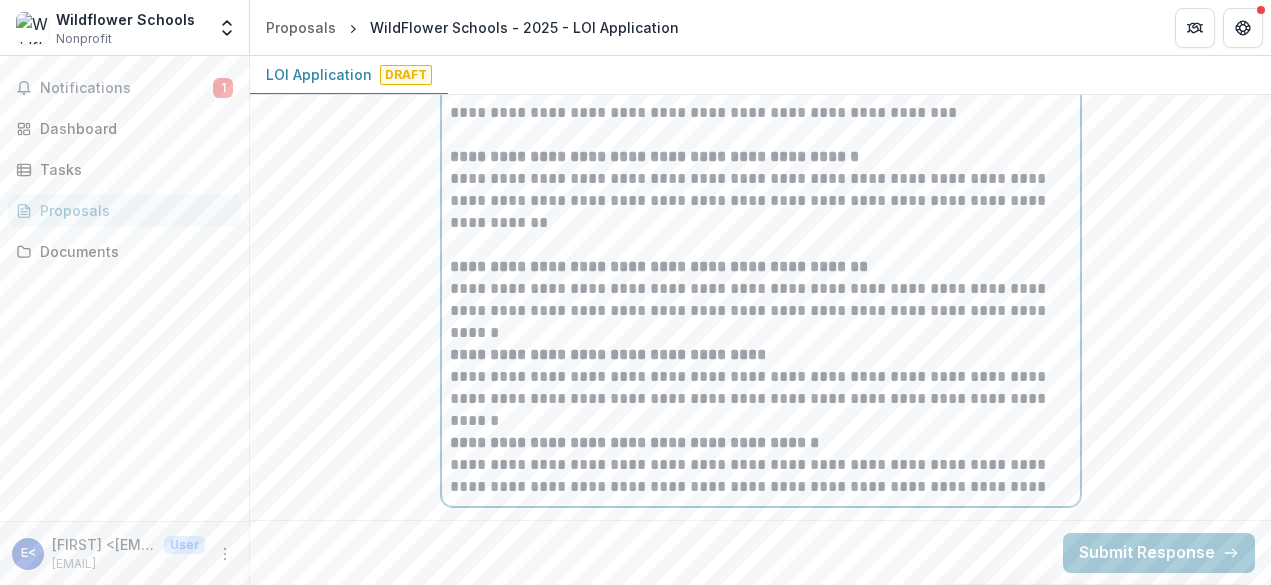scroll, scrollTop: 5469, scrollLeft: 0, axis: vertical 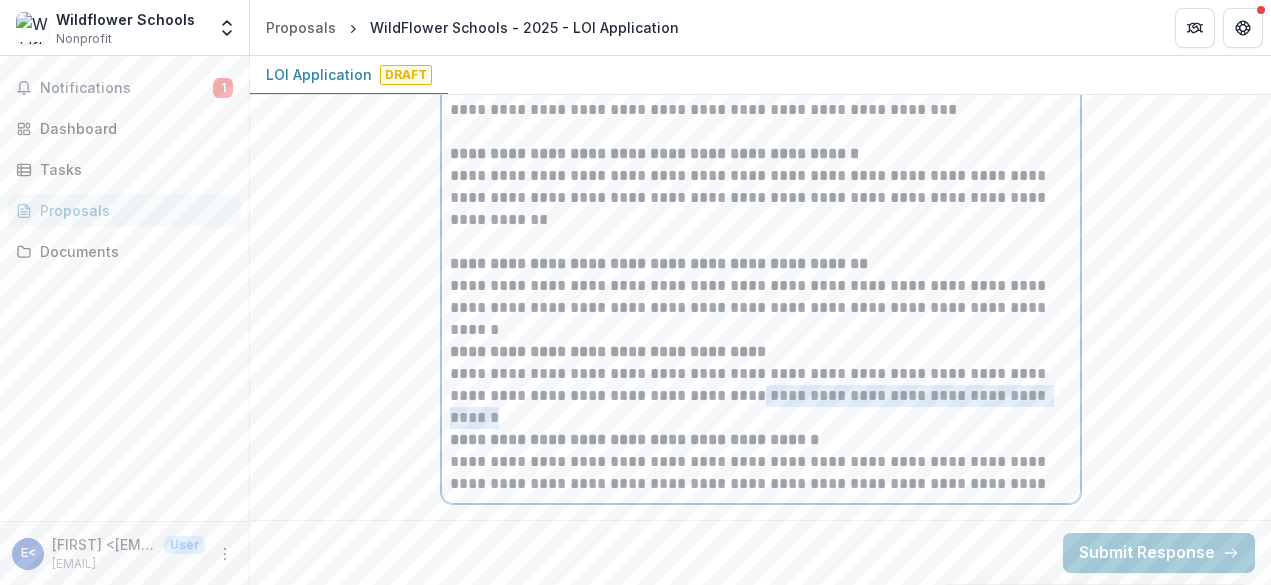 drag, startPoint x: 725, startPoint y: 400, endPoint x: 1073, endPoint y: 399, distance: 348.00143 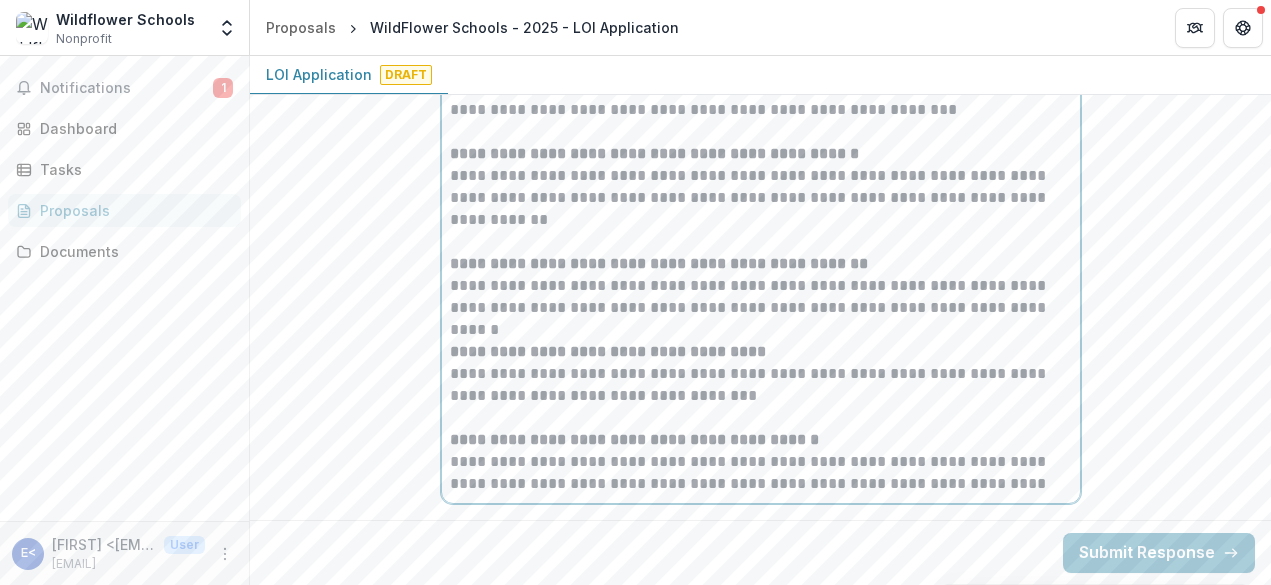 drag, startPoint x: 883, startPoint y: 353, endPoint x: 894, endPoint y: 303, distance: 51.1957 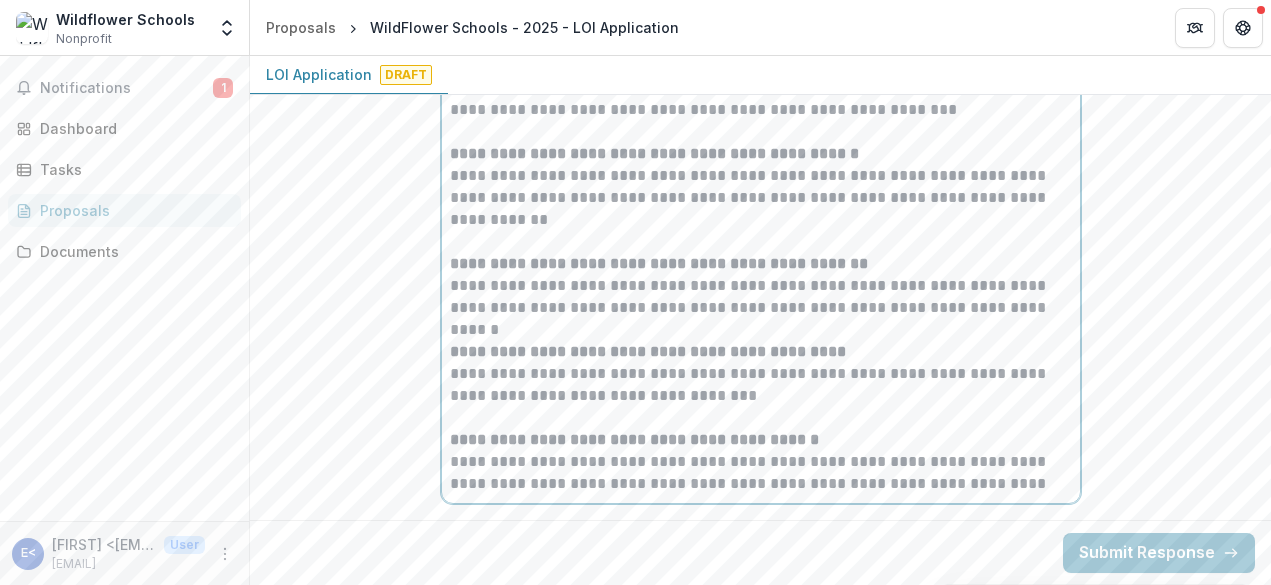 scroll, scrollTop: 5506, scrollLeft: 0, axis: vertical 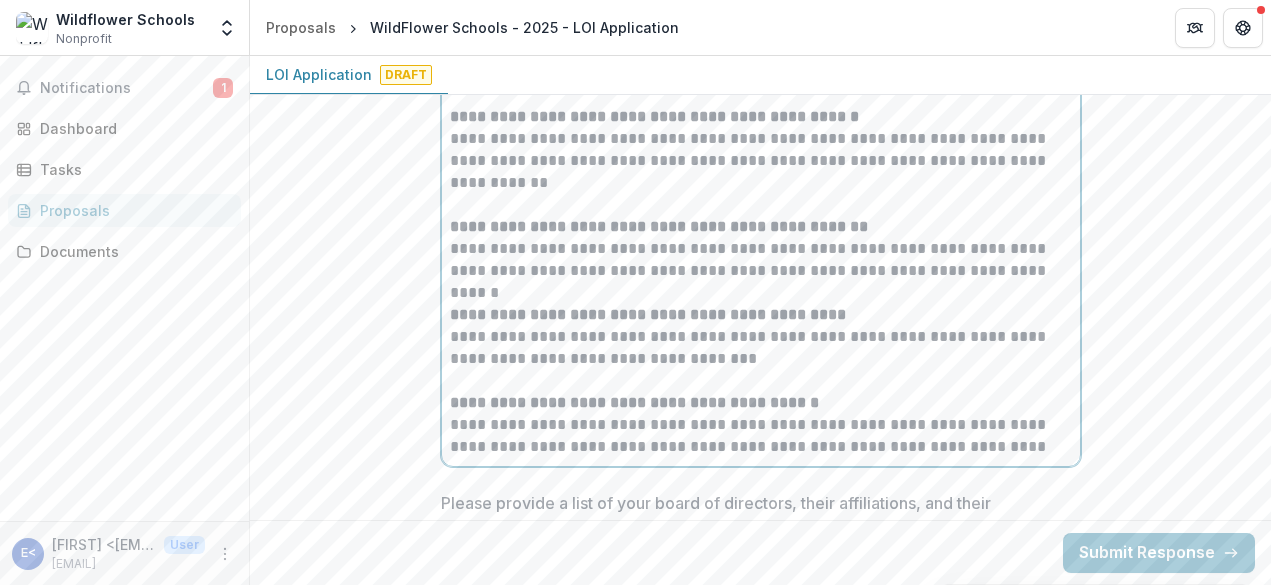 drag, startPoint x: 841, startPoint y: 405, endPoint x: 841, endPoint y: 393, distance: 12 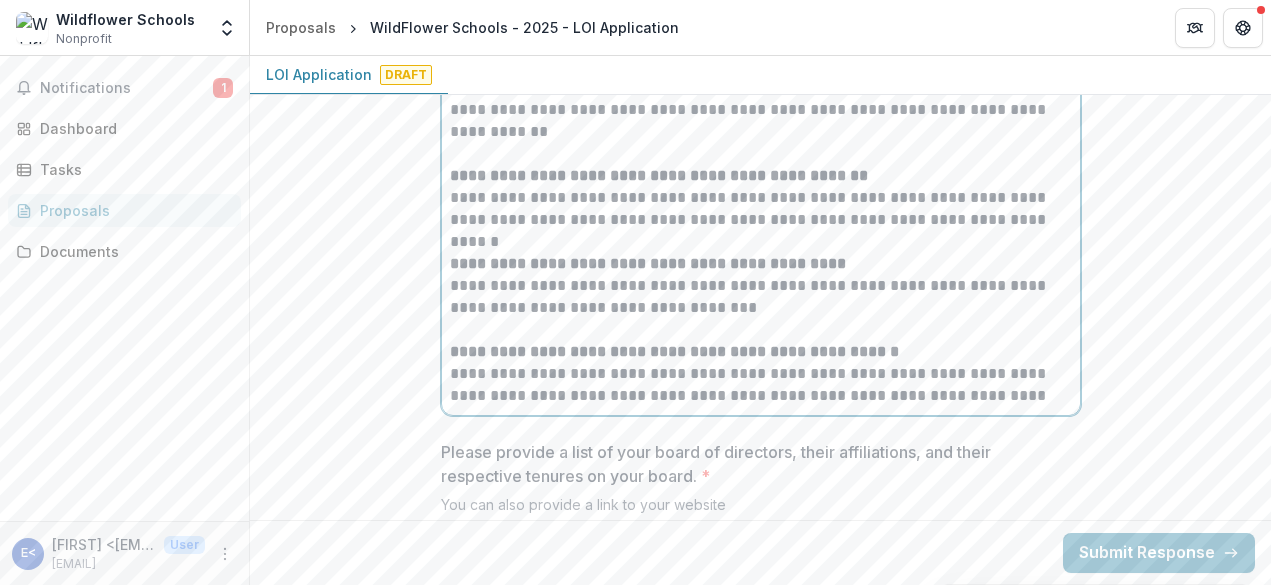scroll, scrollTop: 5563, scrollLeft: 0, axis: vertical 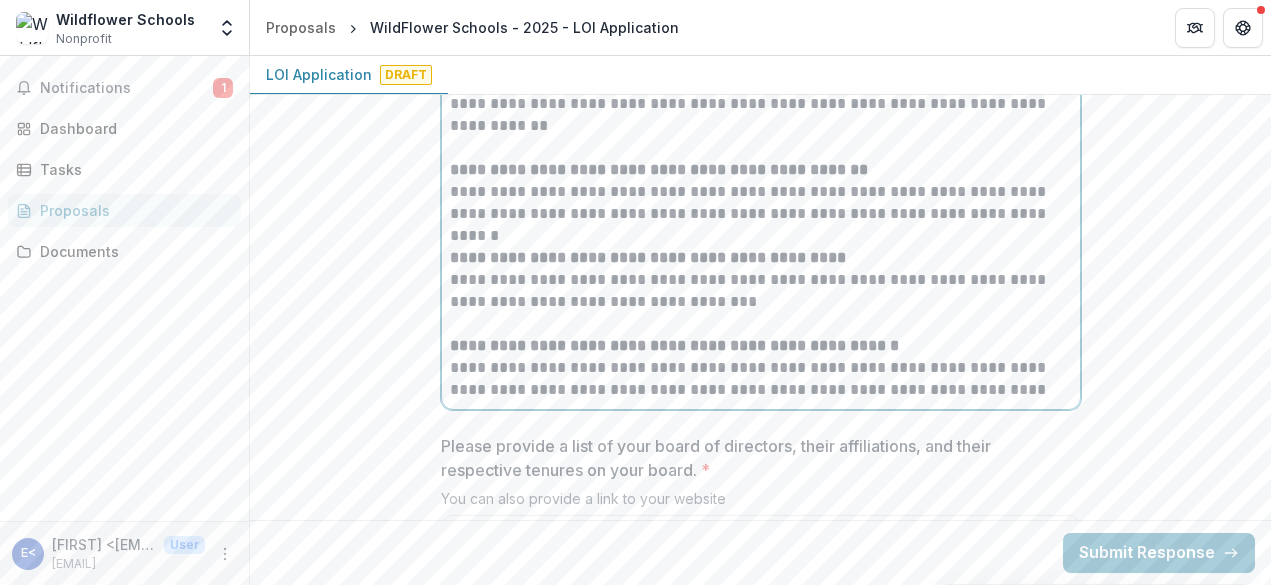 click on "**********" at bounding box center [761, 357] 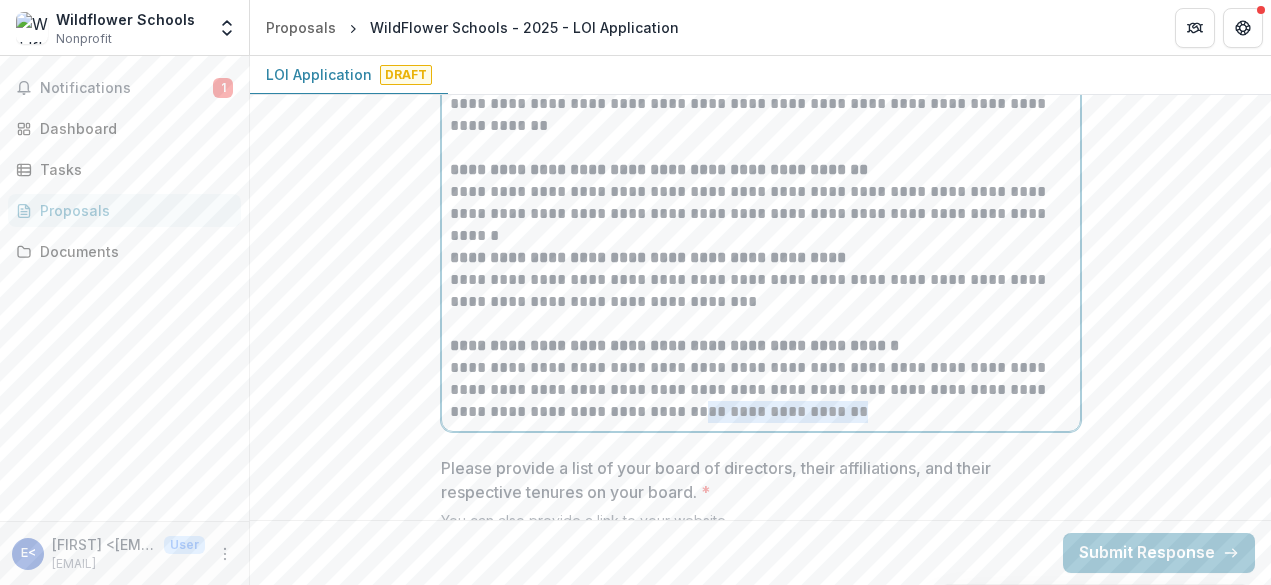 drag, startPoint x: 653, startPoint y: 417, endPoint x: 945, endPoint y: 431, distance: 292.33542 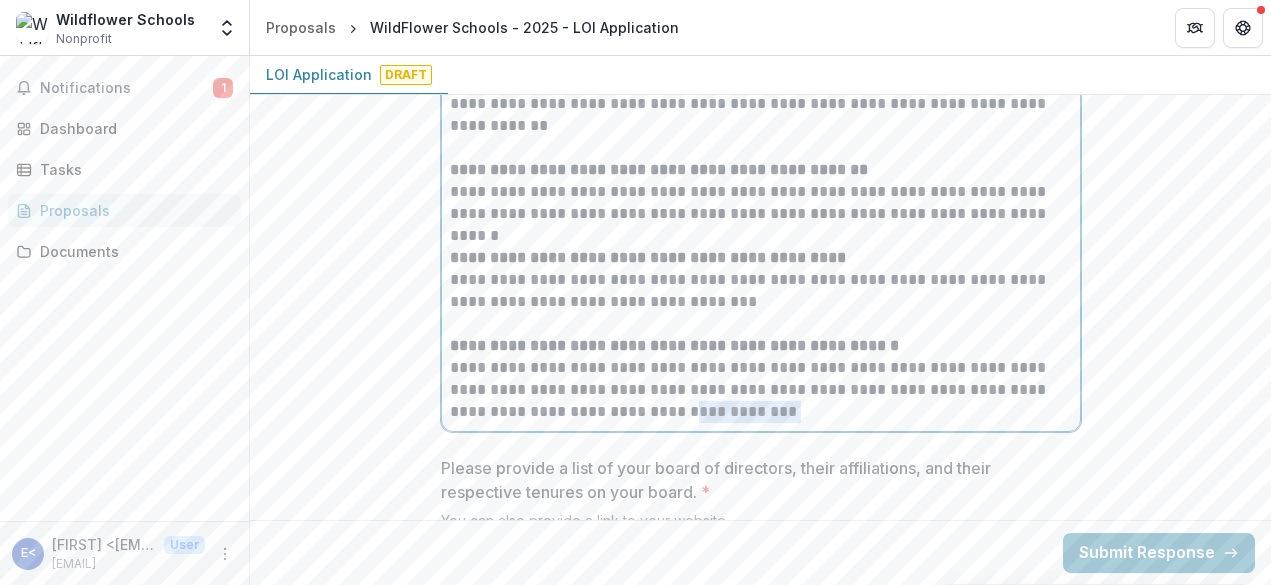 drag, startPoint x: 674, startPoint y: 412, endPoint x: 857, endPoint y: 406, distance: 183.09833 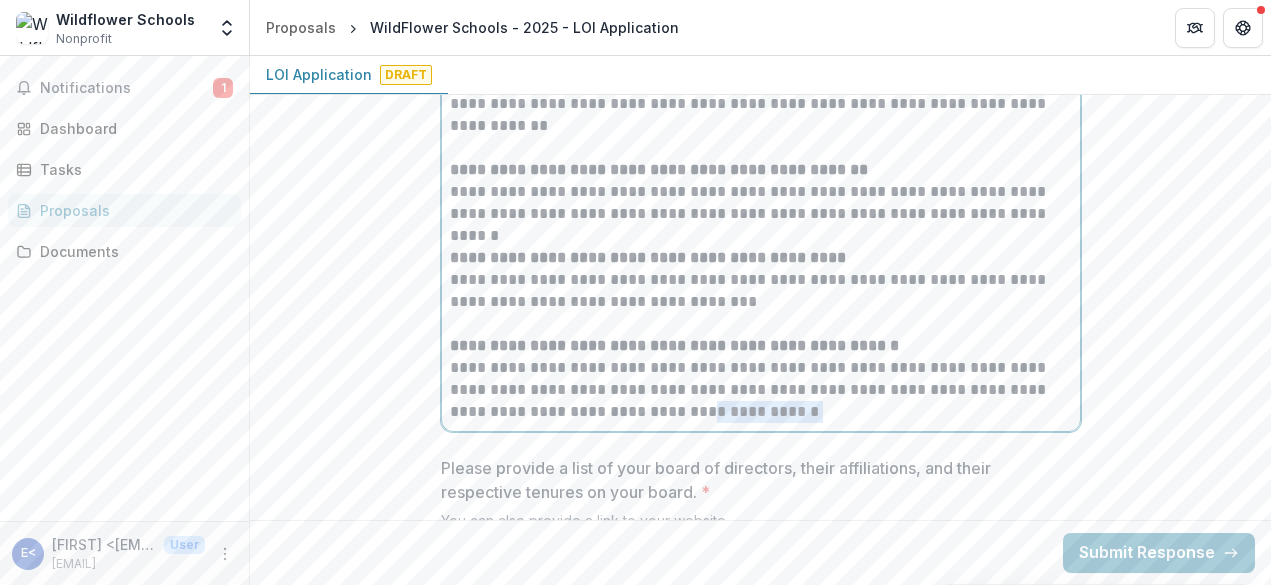 drag, startPoint x: 657, startPoint y: 413, endPoint x: 804, endPoint y: 411, distance: 147.01361 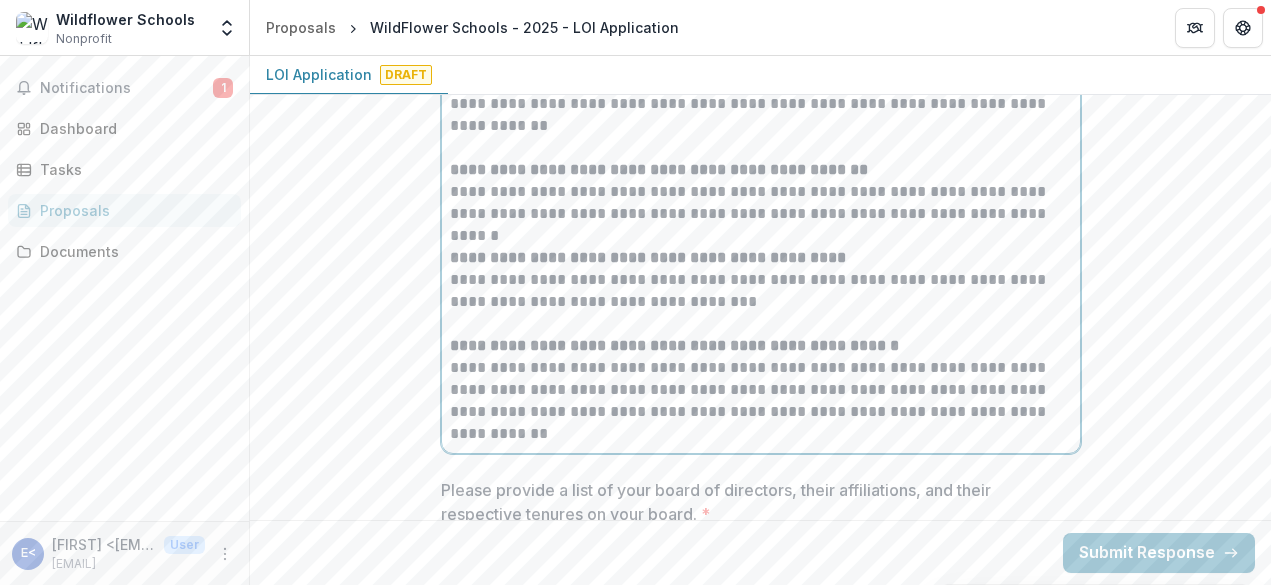 click on "**********" at bounding box center (761, 379) 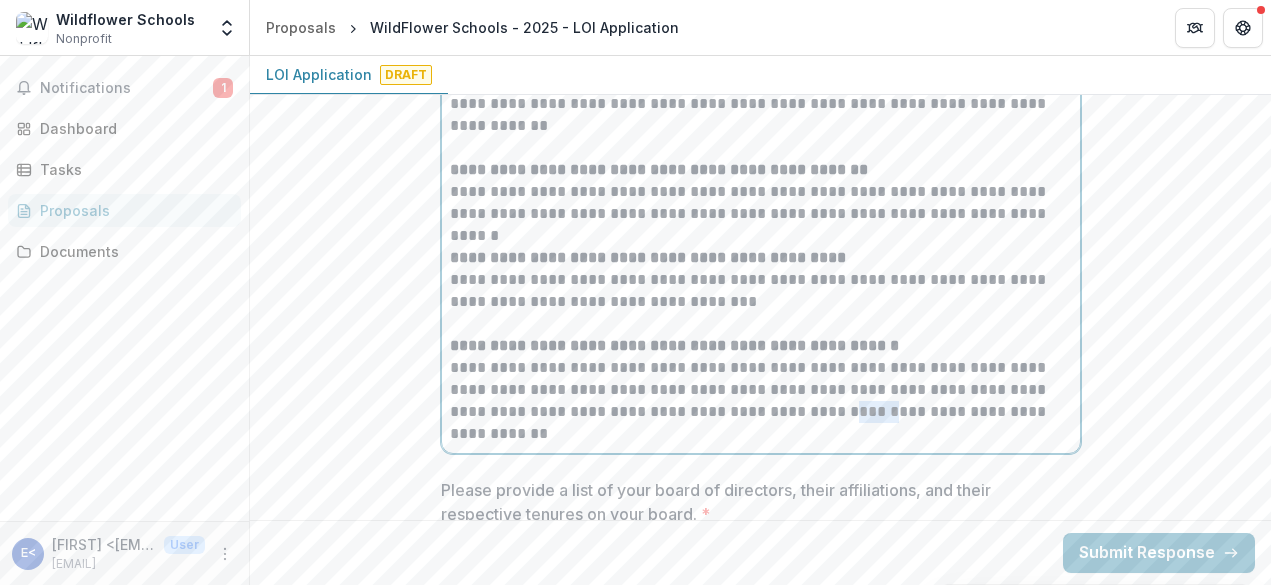 click on "**********" at bounding box center (761, 379) 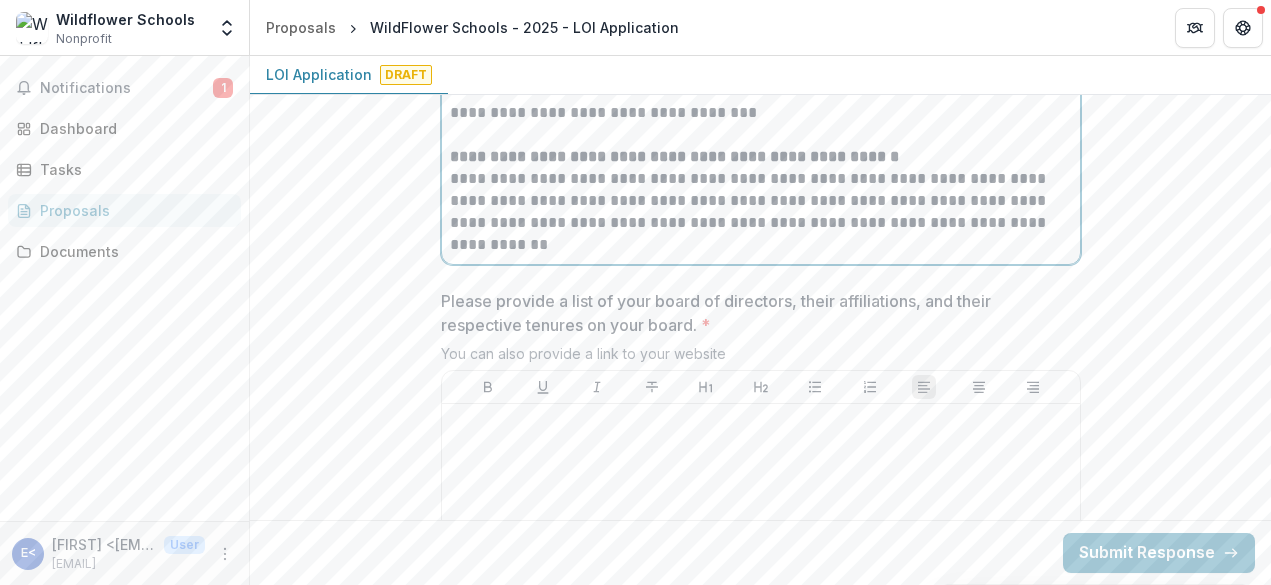 scroll, scrollTop: 5829, scrollLeft: 0, axis: vertical 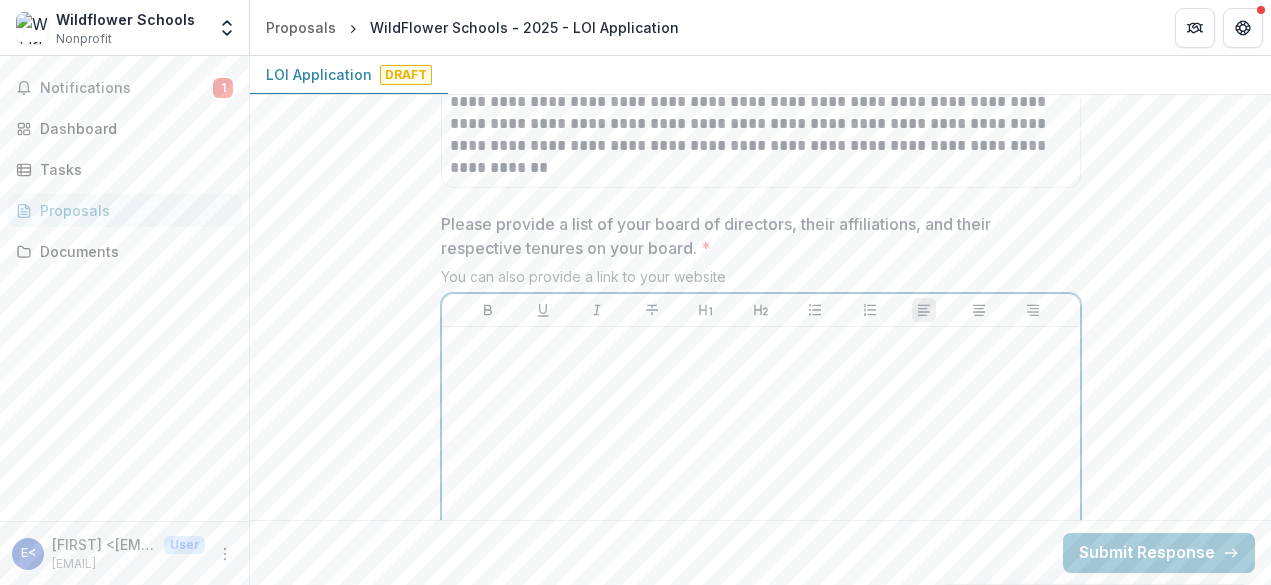 click at bounding box center [761, 485] 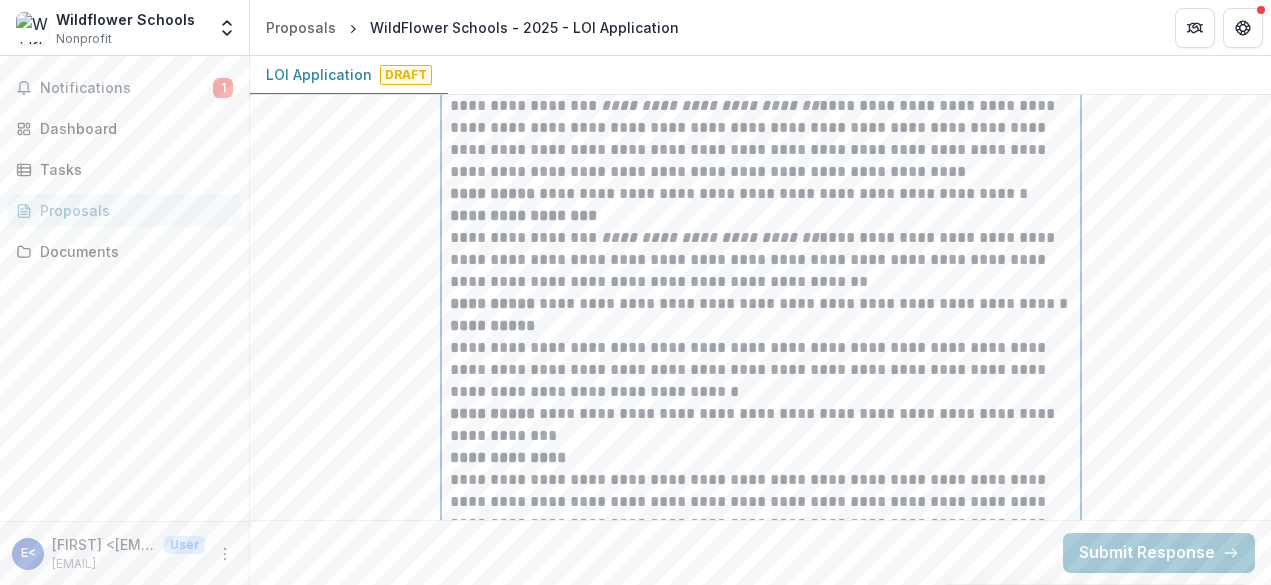 click on "**********" at bounding box center (761, 381) 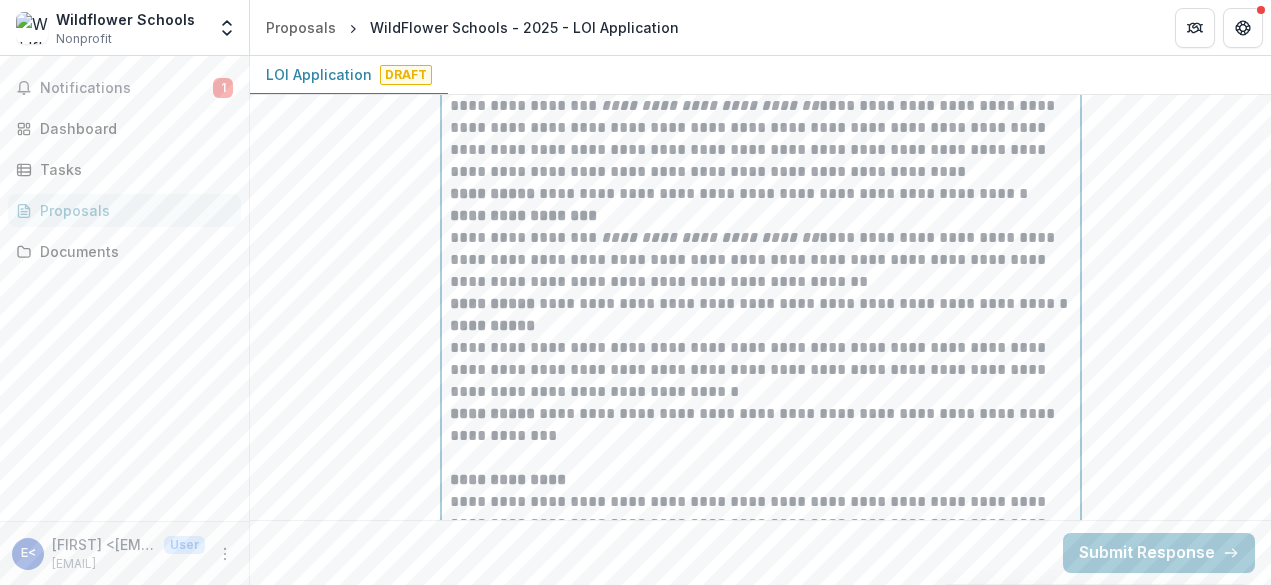 click on "**********" at bounding box center (761, 392) 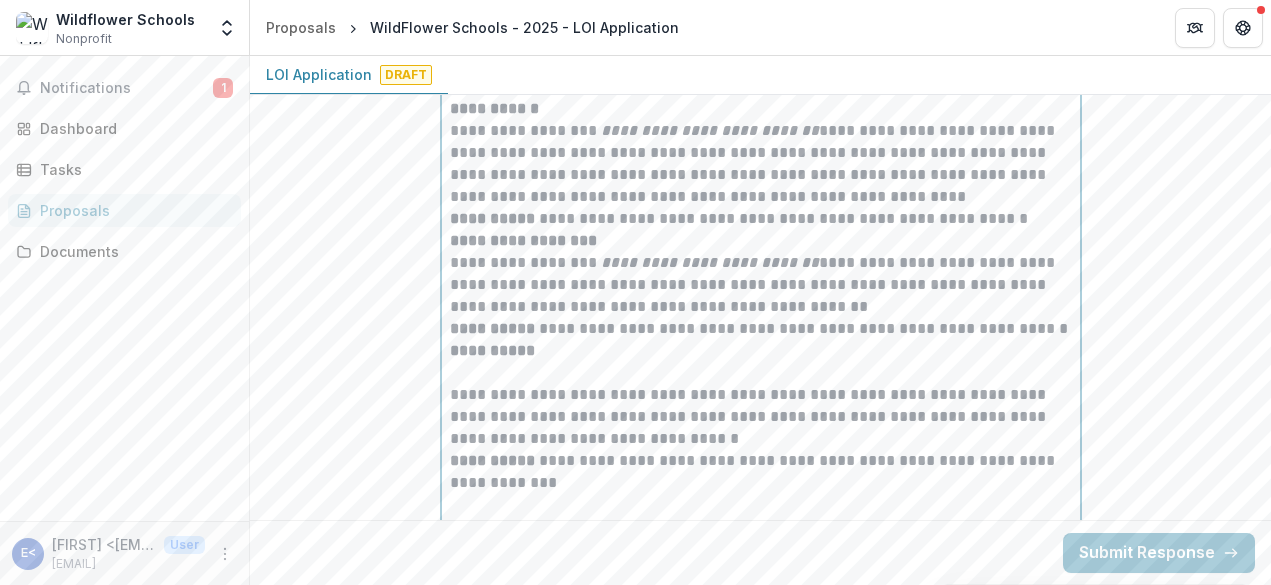 scroll, scrollTop: 6046, scrollLeft: 0, axis: vertical 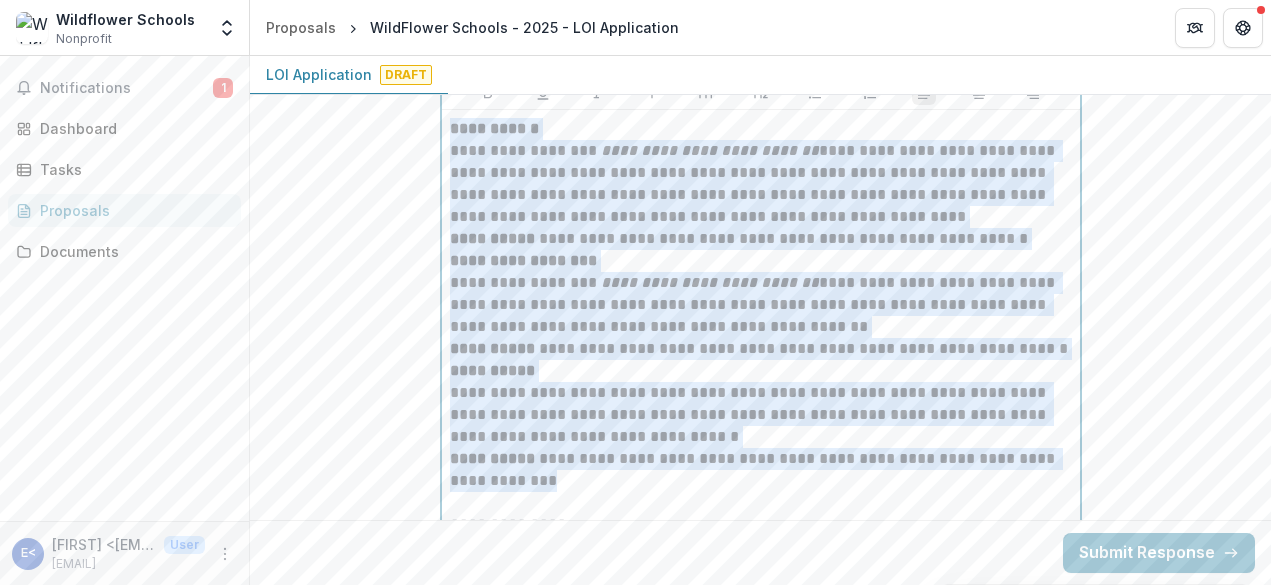 drag, startPoint x: 547, startPoint y: 488, endPoint x: 453, endPoint y: 75, distance: 423.5623 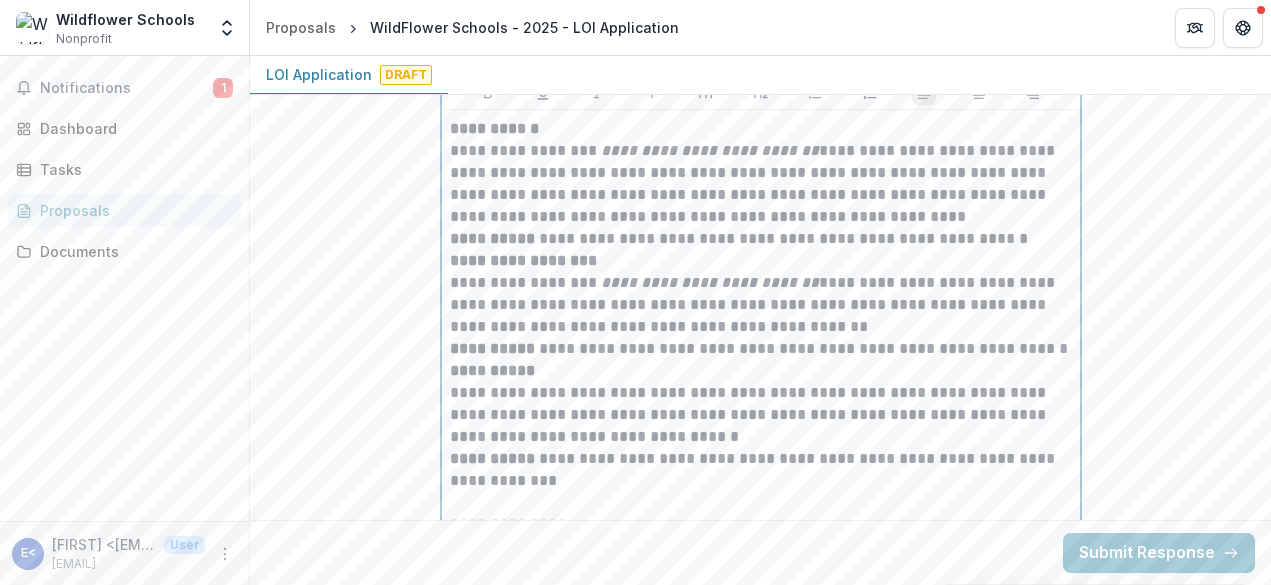 scroll, scrollTop: 6006, scrollLeft: 0, axis: vertical 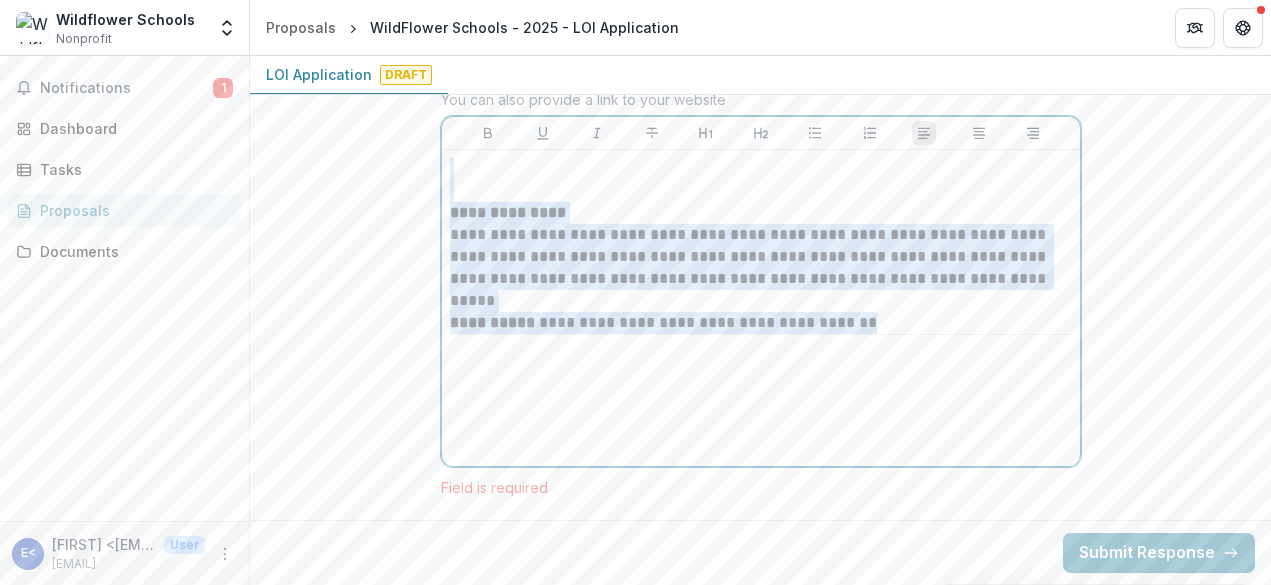 drag, startPoint x: 492, startPoint y: 379, endPoint x: 467, endPoint y: 128, distance: 252.24194 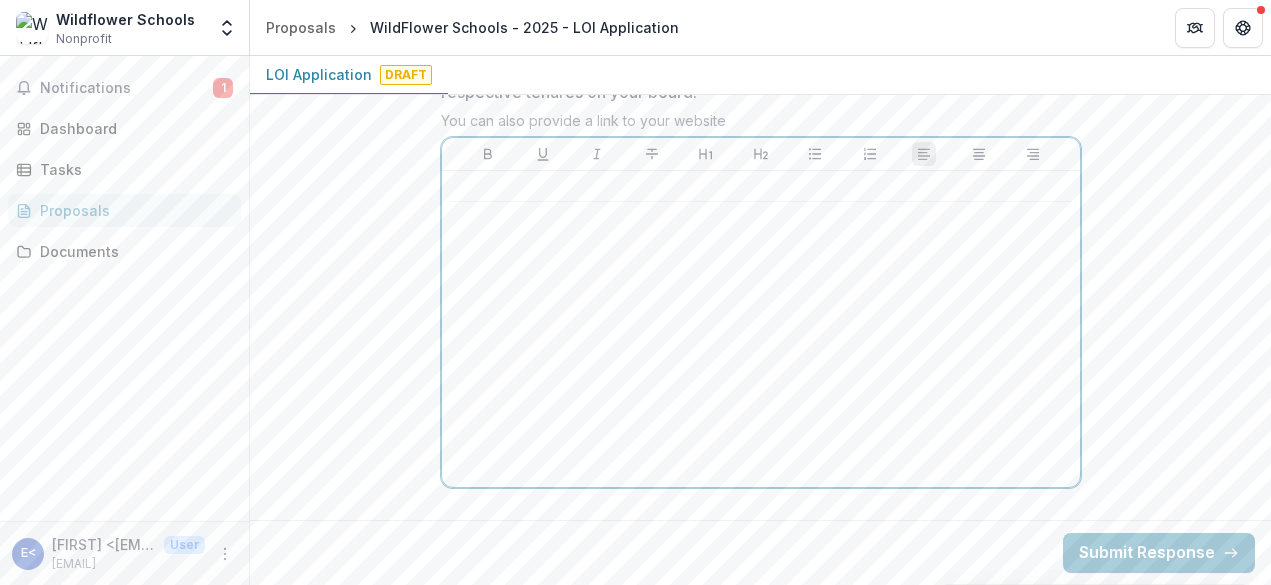scroll, scrollTop: 5985, scrollLeft: 0, axis: vertical 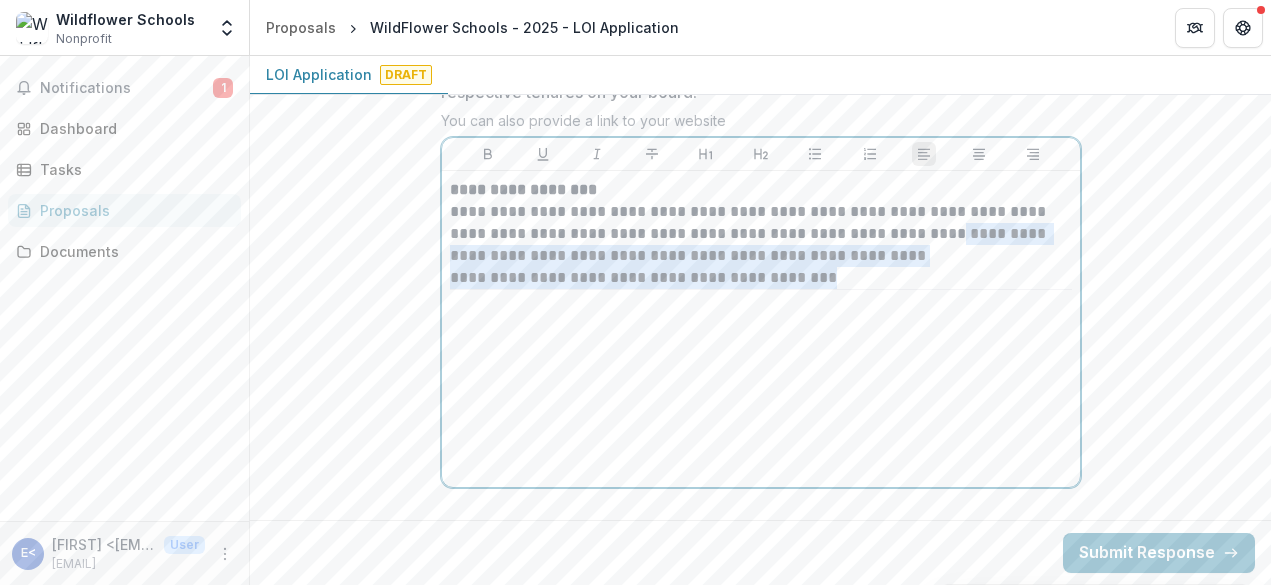 drag, startPoint x: 929, startPoint y: 236, endPoint x: 929, endPoint y: 300, distance: 64 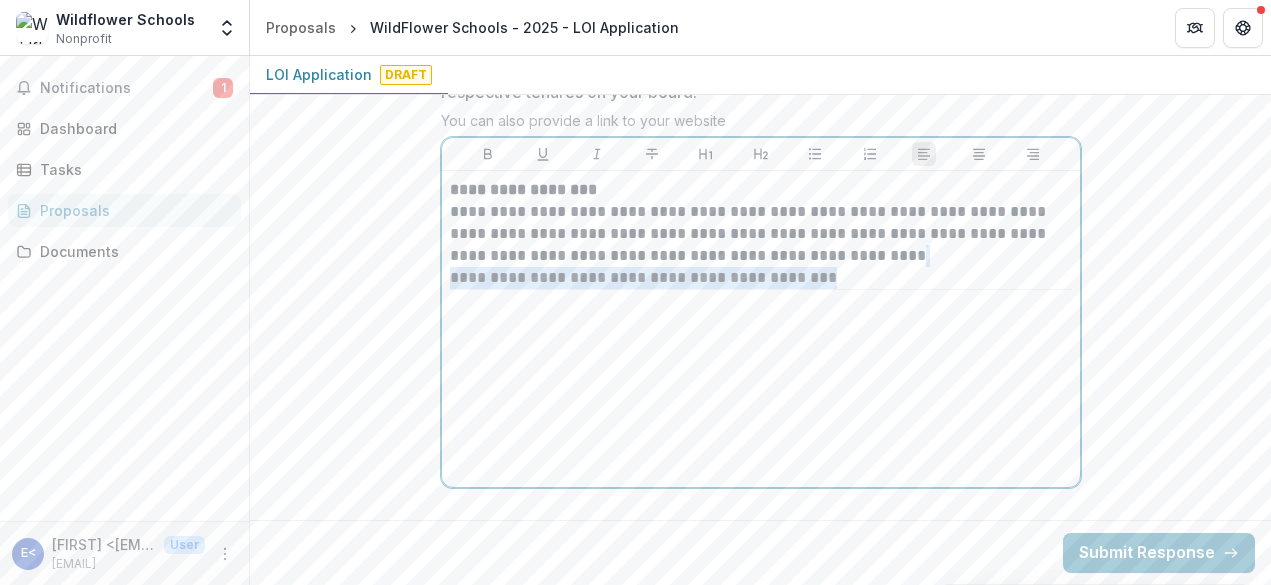 drag, startPoint x: 898, startPoint y: 283, endPoint x: 898, endPoint y: 255, distance: 28 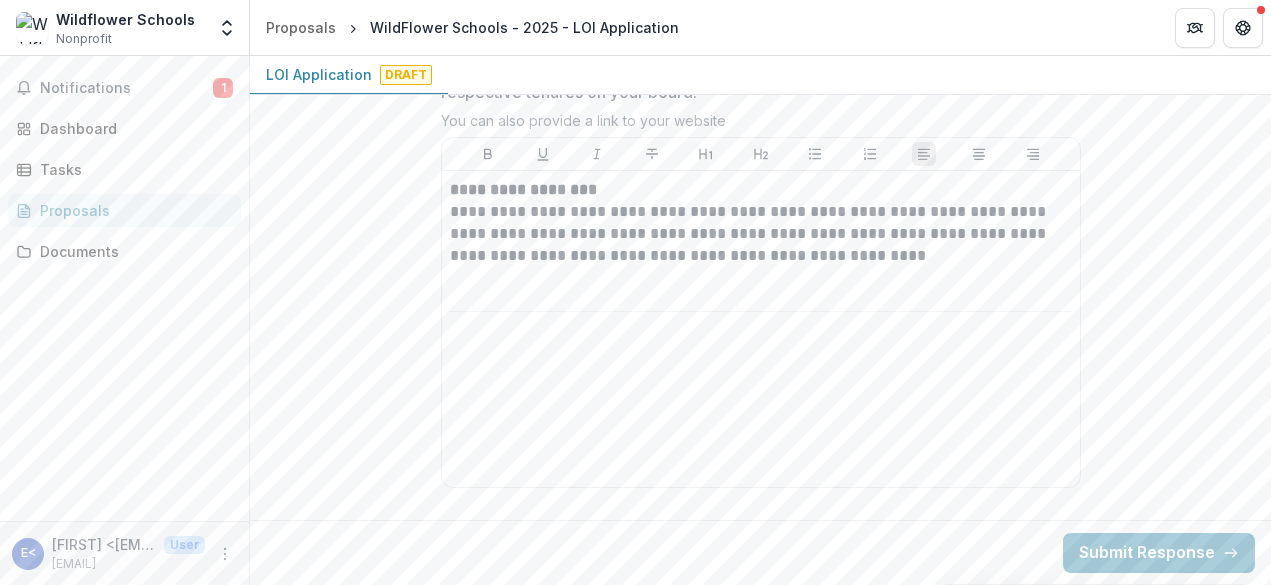 click at bounding box center (761, 154) 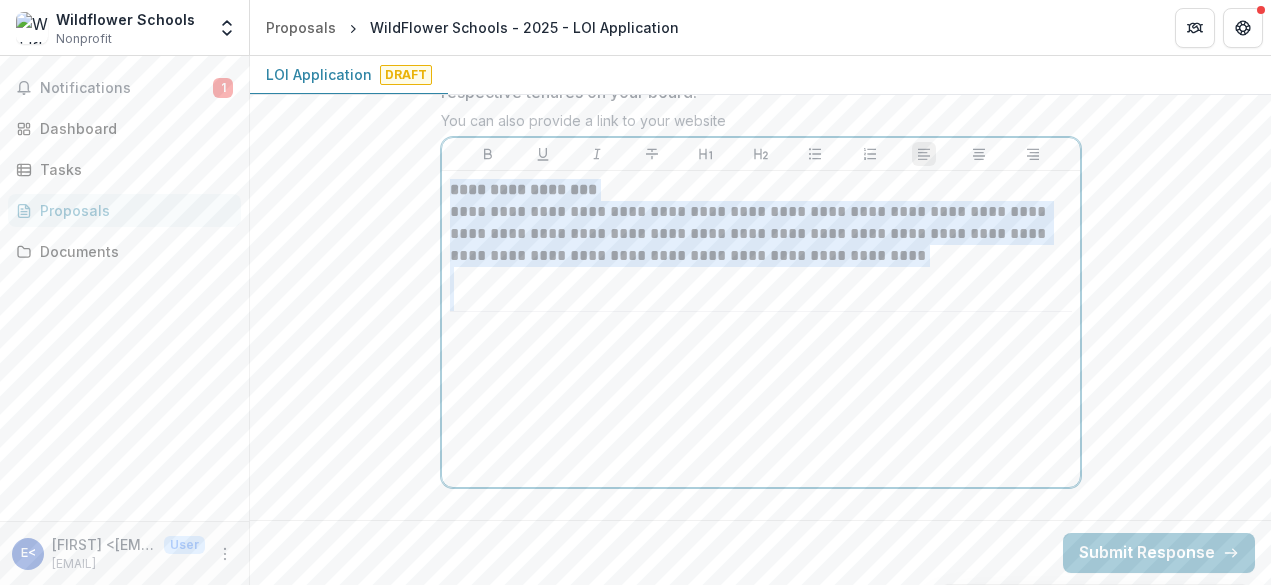 click at bounding box center [761, 154] 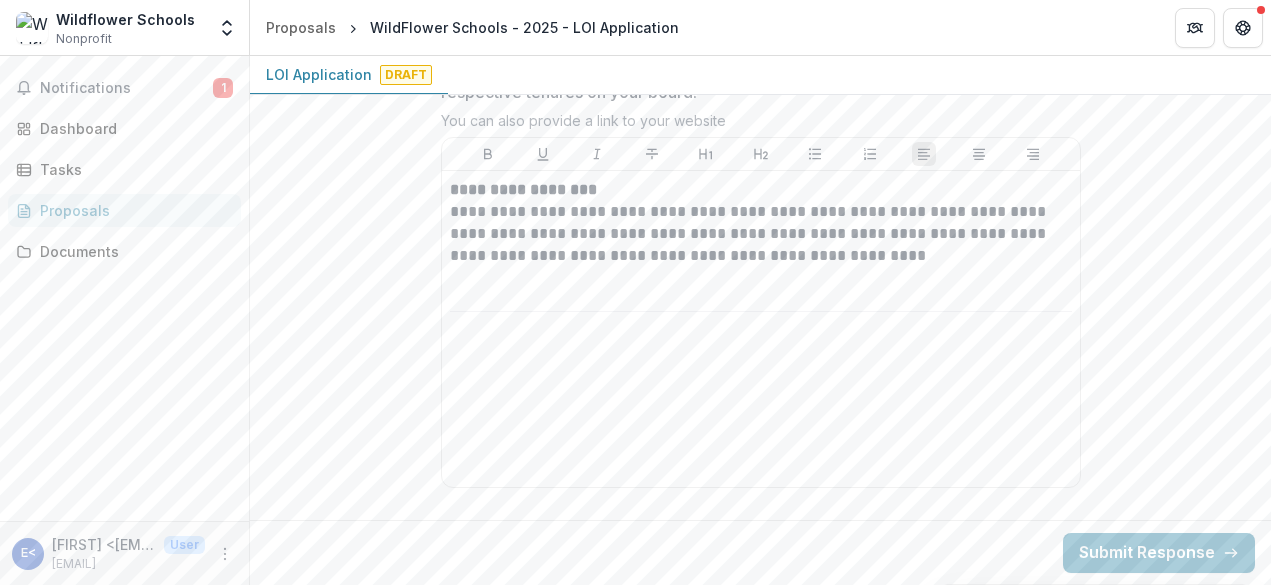 click at bounding box center [761, 154] 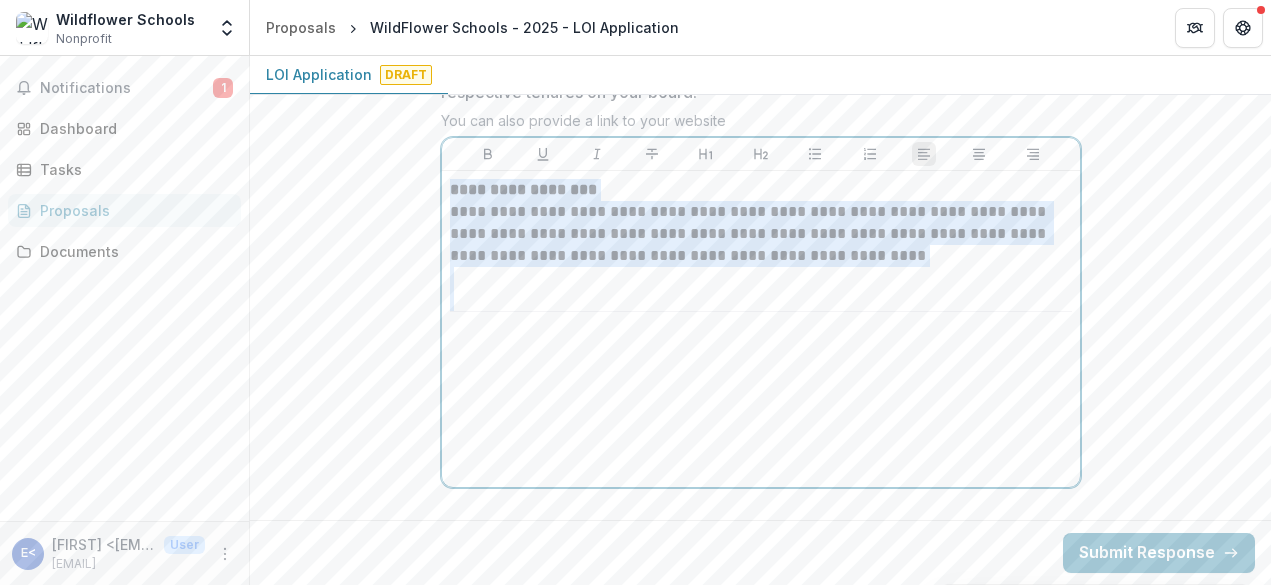 click on "**********" at bounding box center (761, 329) 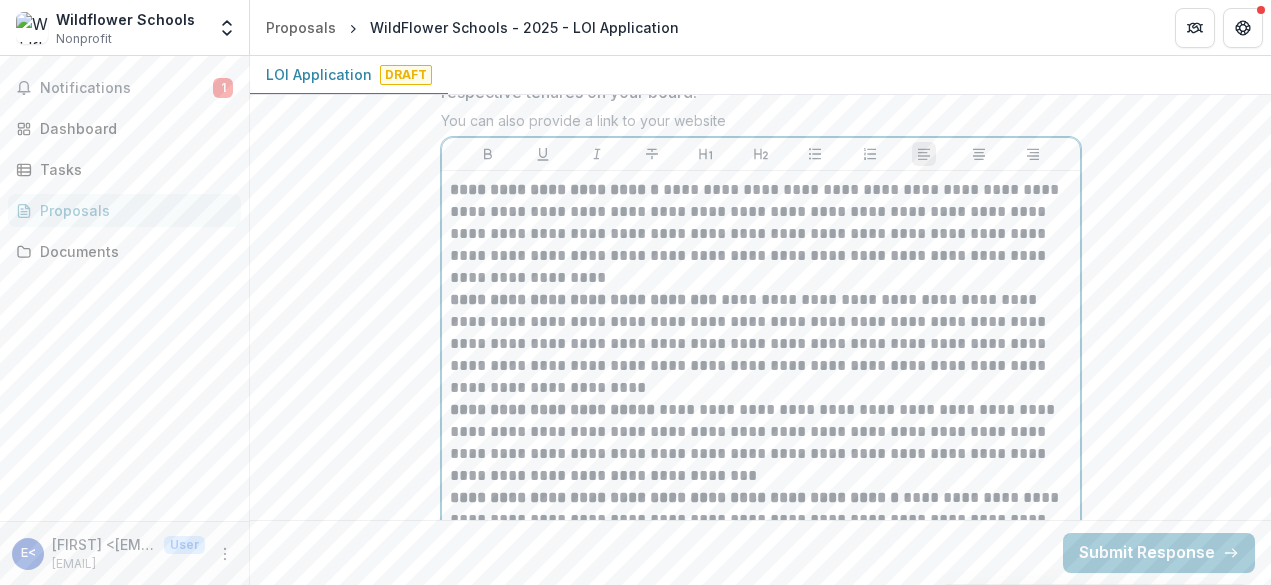 click on "**********" at bounding box center (761, 234) 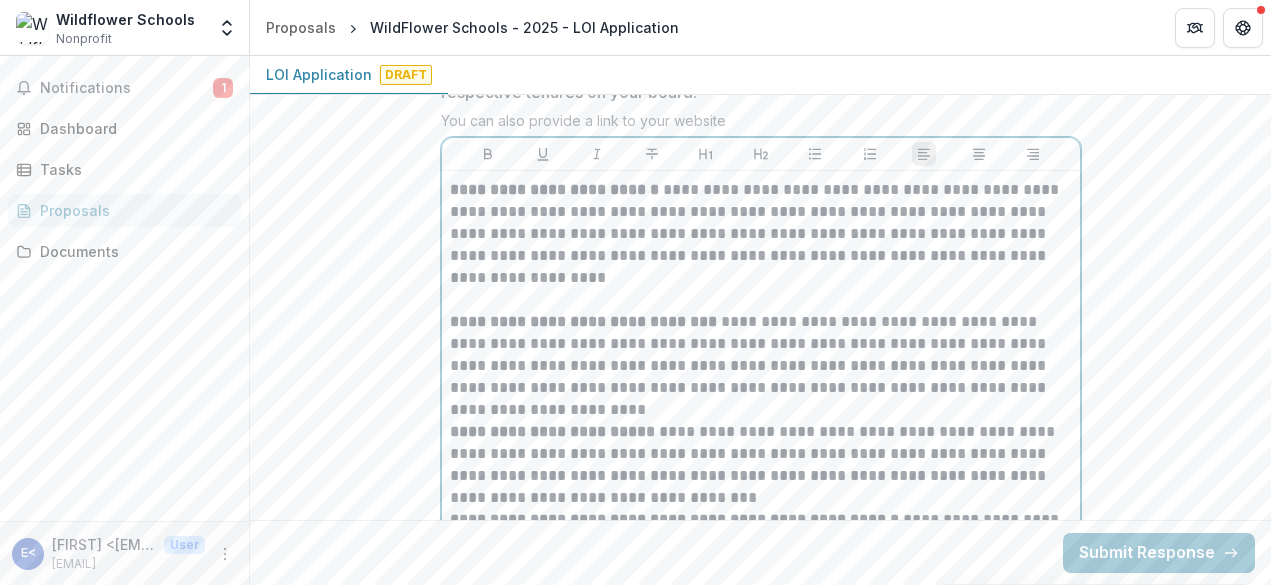 click on "**********" at bounding box center [761, 366] 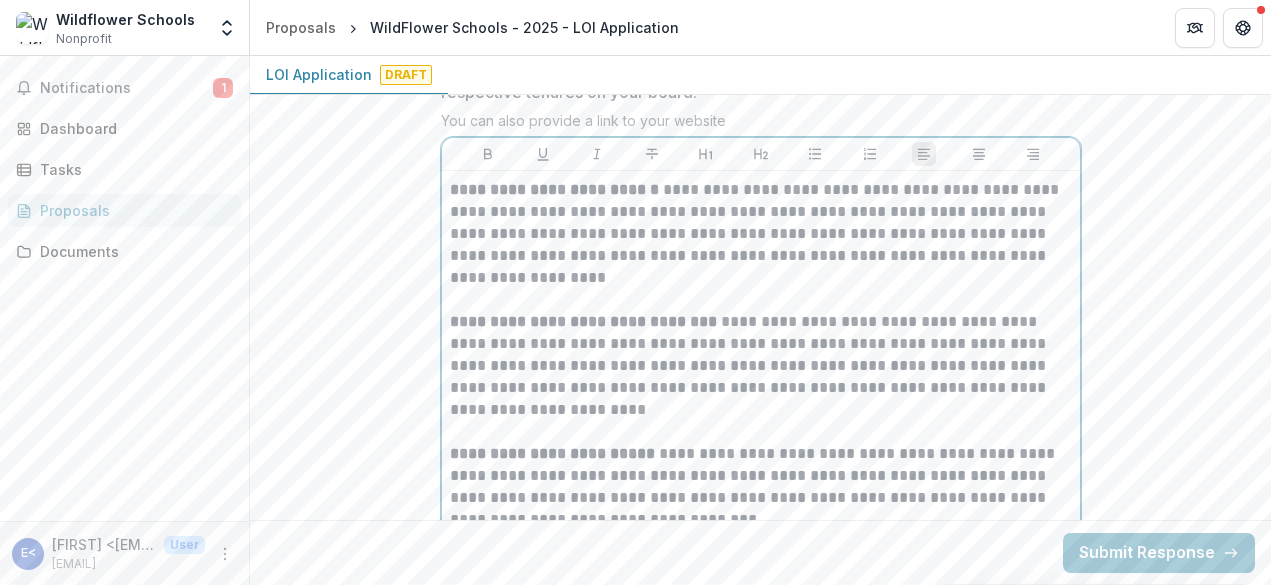 click on "**********" at bounding box center [761, 487] 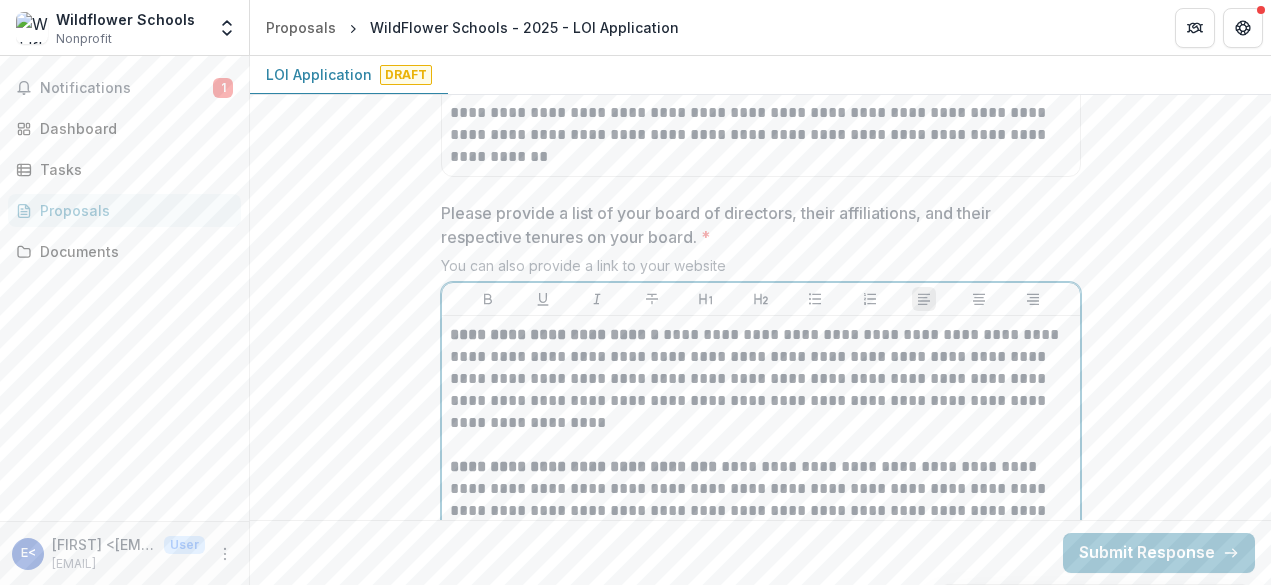scroll, scrollTop: 5881, scrollLeft: 0, axis: vertical 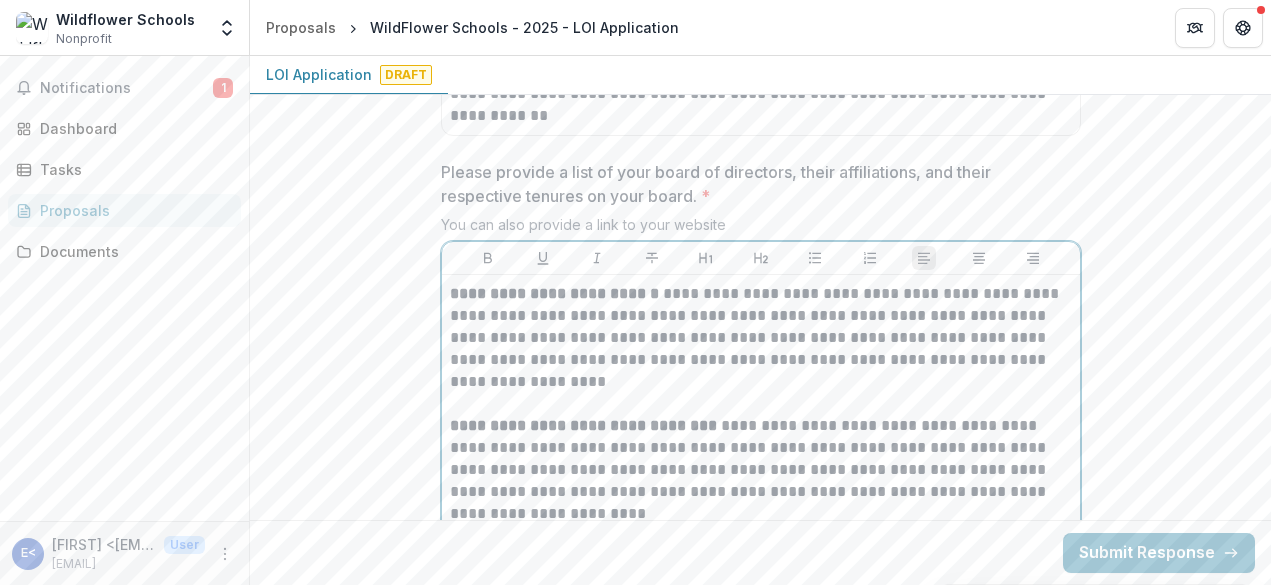 click on "**********" at bounding box center [761, 349] 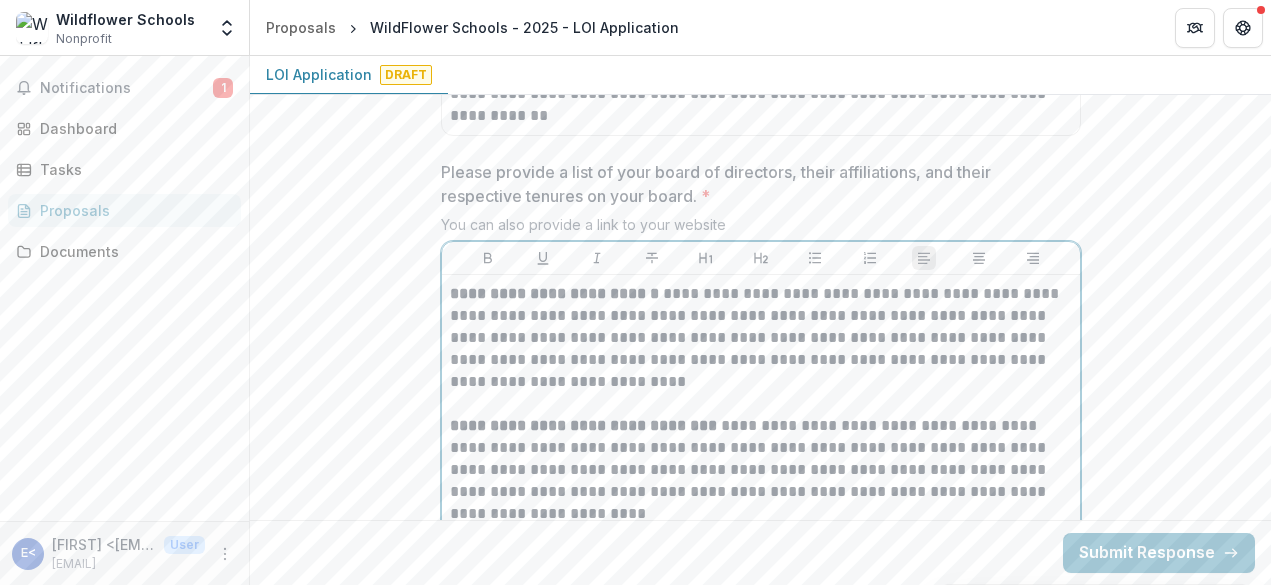 click on "**********" at bounding box center [761, 481] 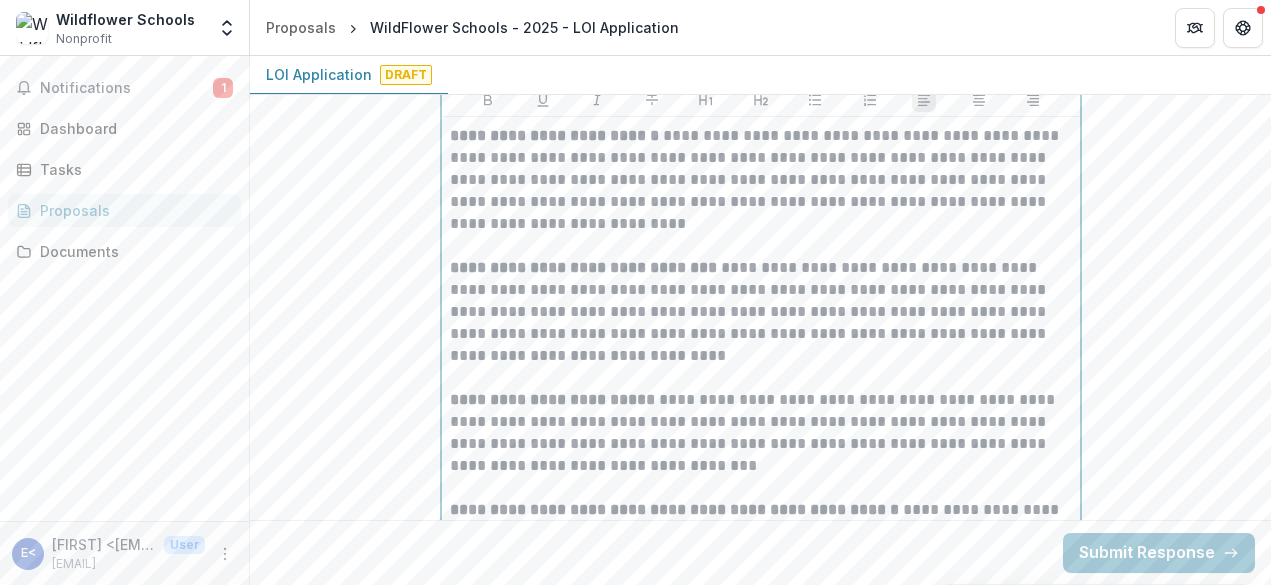 scroll, scrollTop: 6139, scrollLeft: 0, axis: vertical 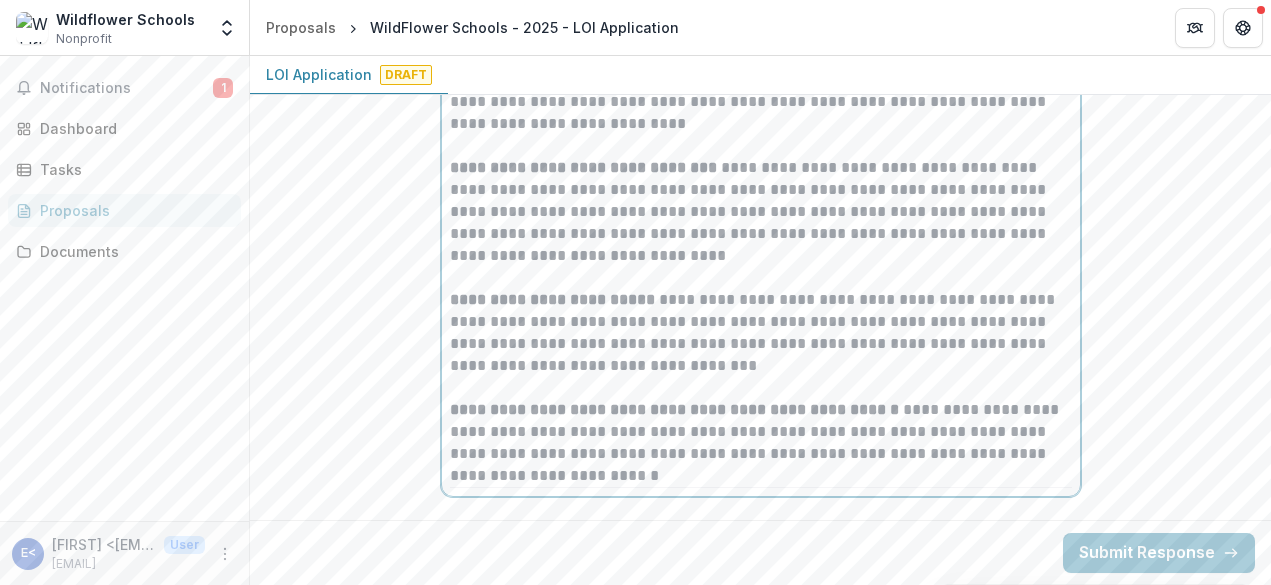 drag, startPoint x: 778, startPoint y: 370, endPoint x: 778, endPoint y: 359, distance: 11 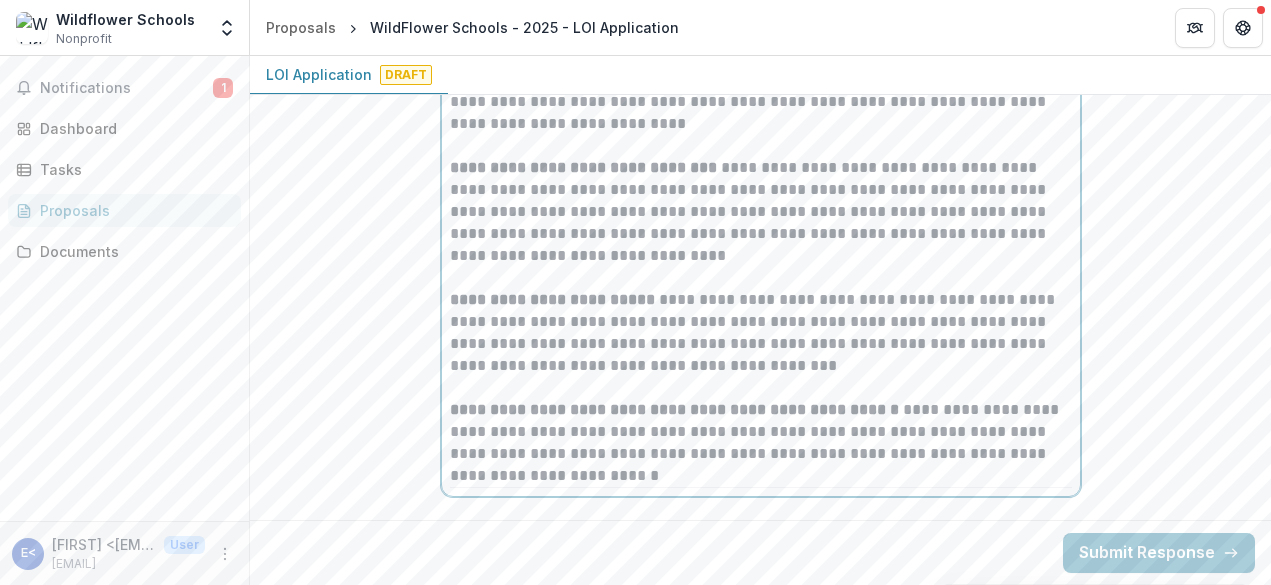 click on "**********" at bounding box center (761, 443) 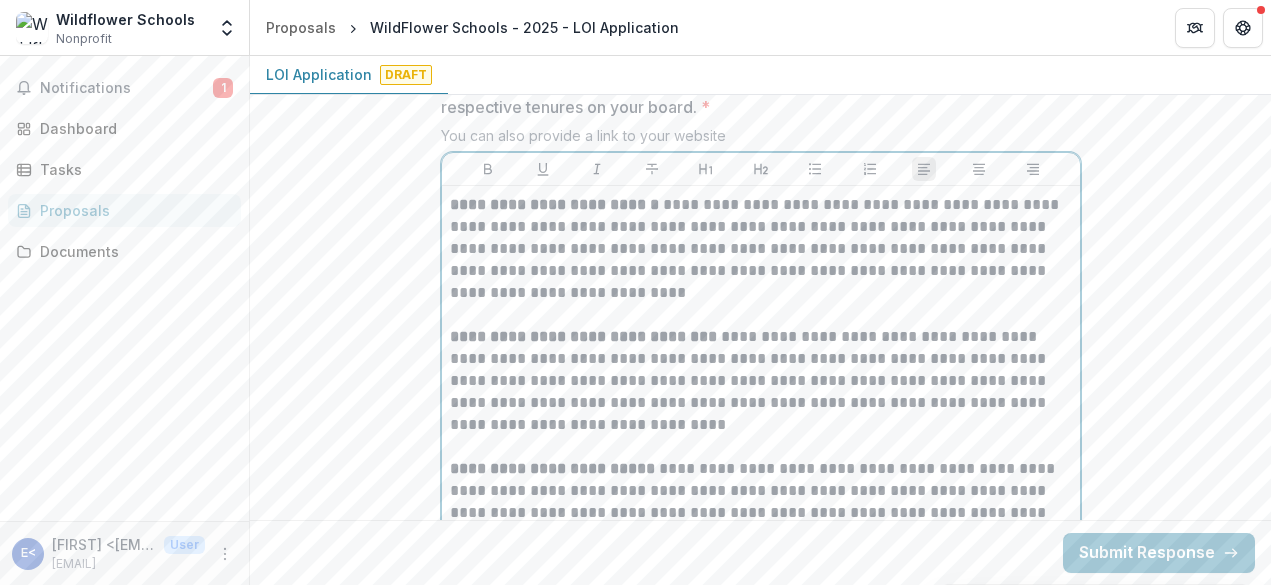 scroll, scrollTop: 5985, scrollLeft: 0, axis: vertical 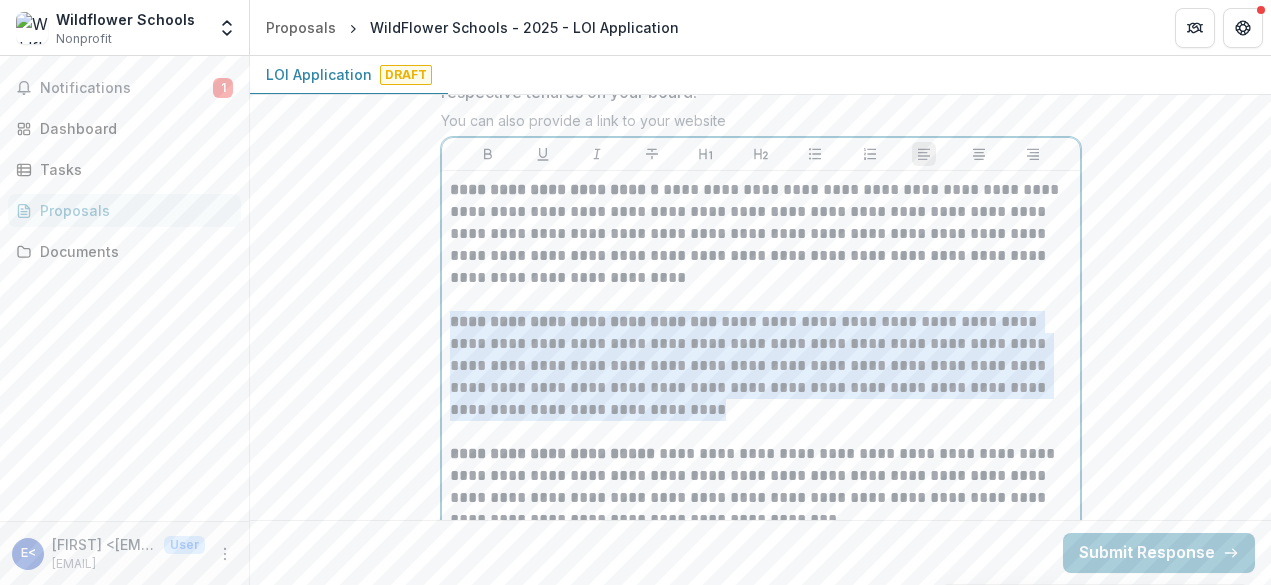 drag, startPoint x: 769, startPoint y: 415, endPoint x: 426, endPoint y: 326, distance: 354.35858 